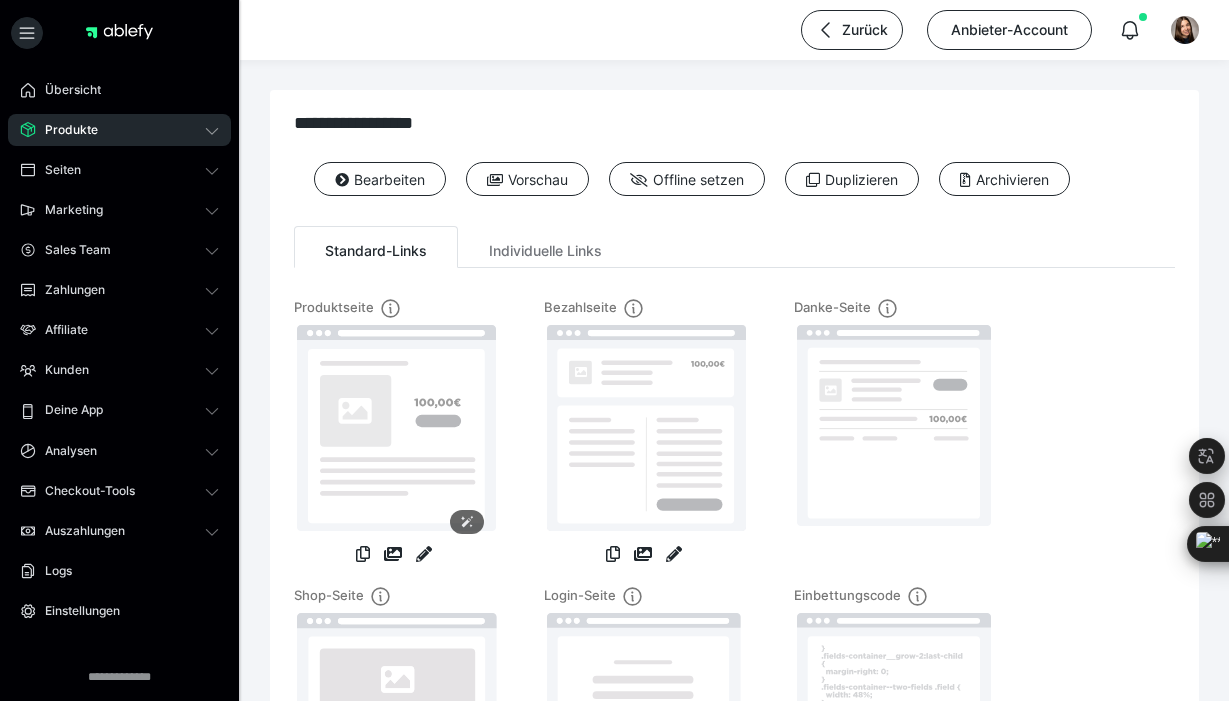 scroll, scrollTop: 0, scrollLeft: 0, axis: both 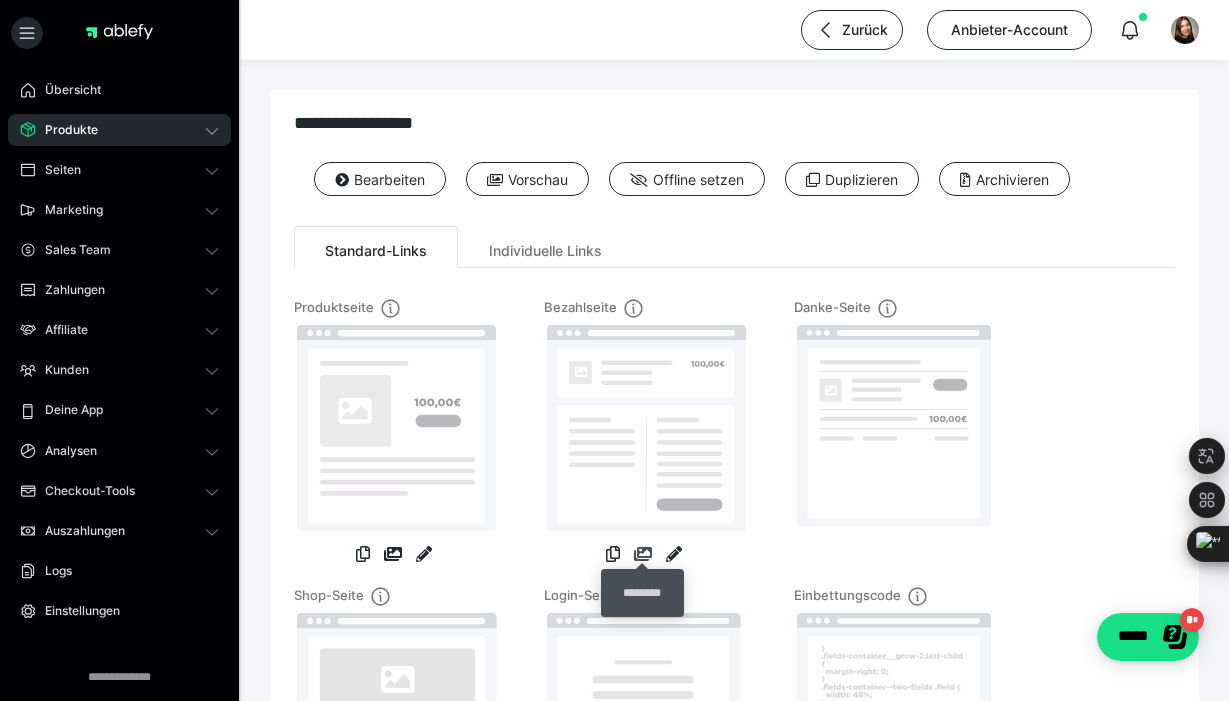 click at bounding box center [643, 554] 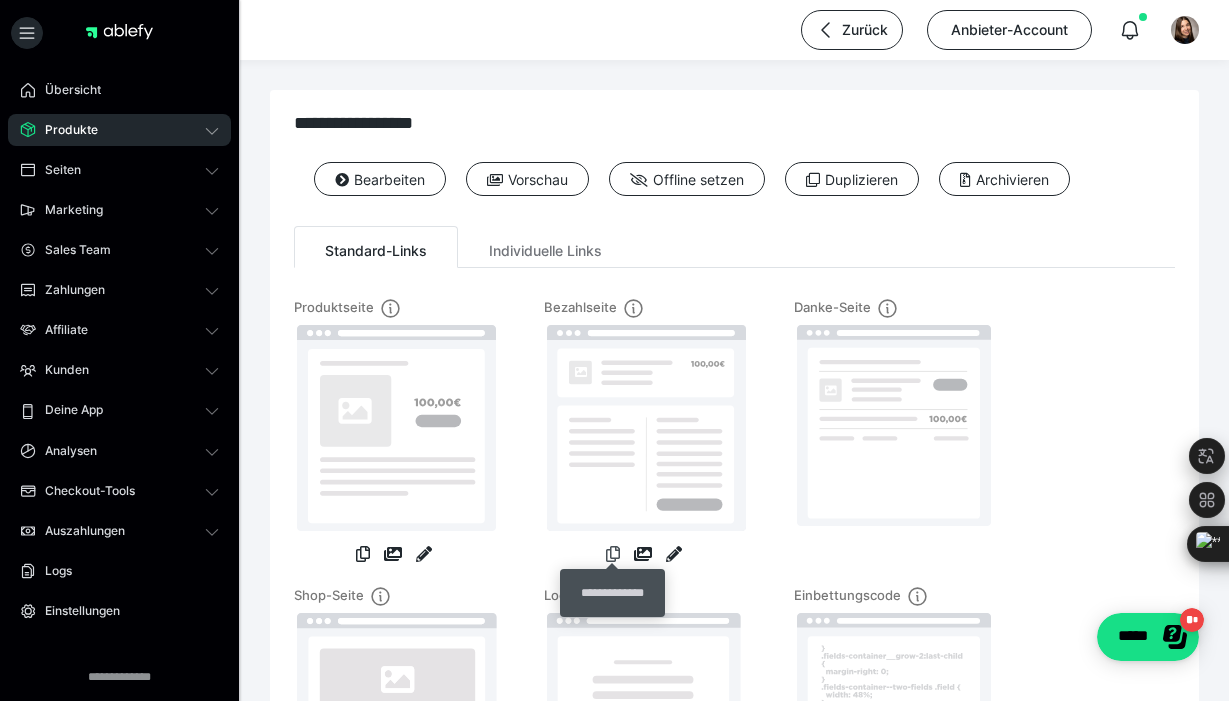 click at bounding box center [613, 554] 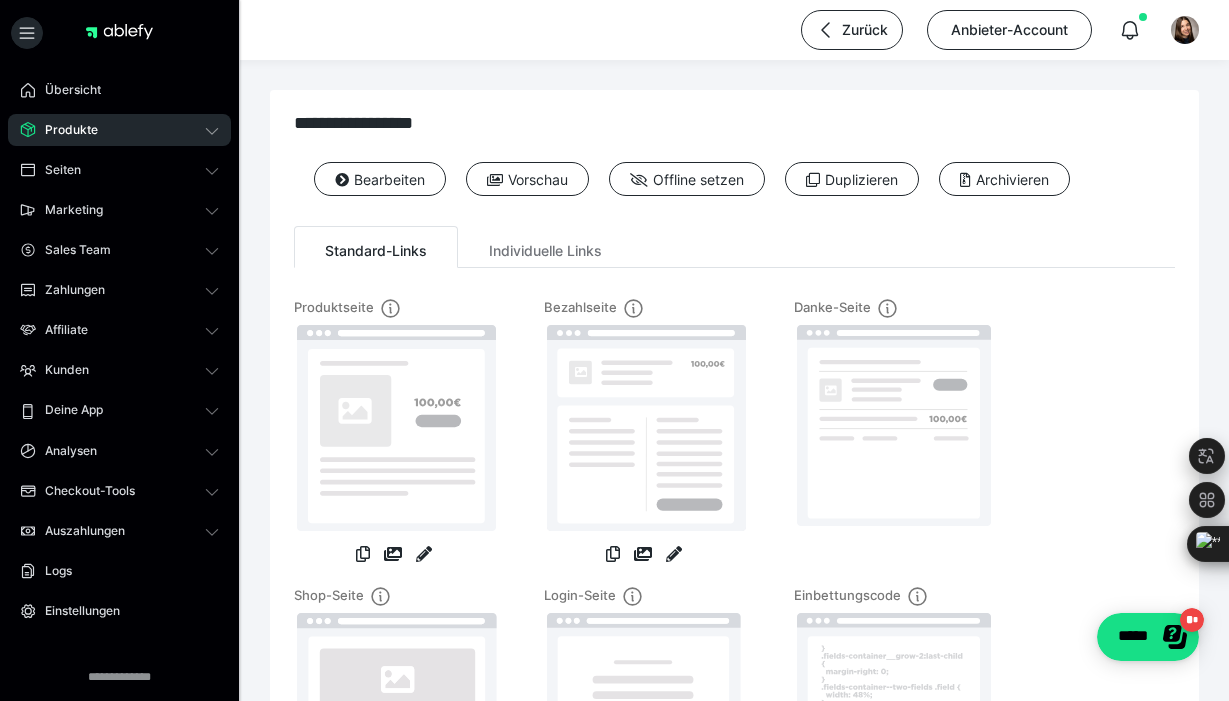click on "Produkte" at bounding box center (119, 130) 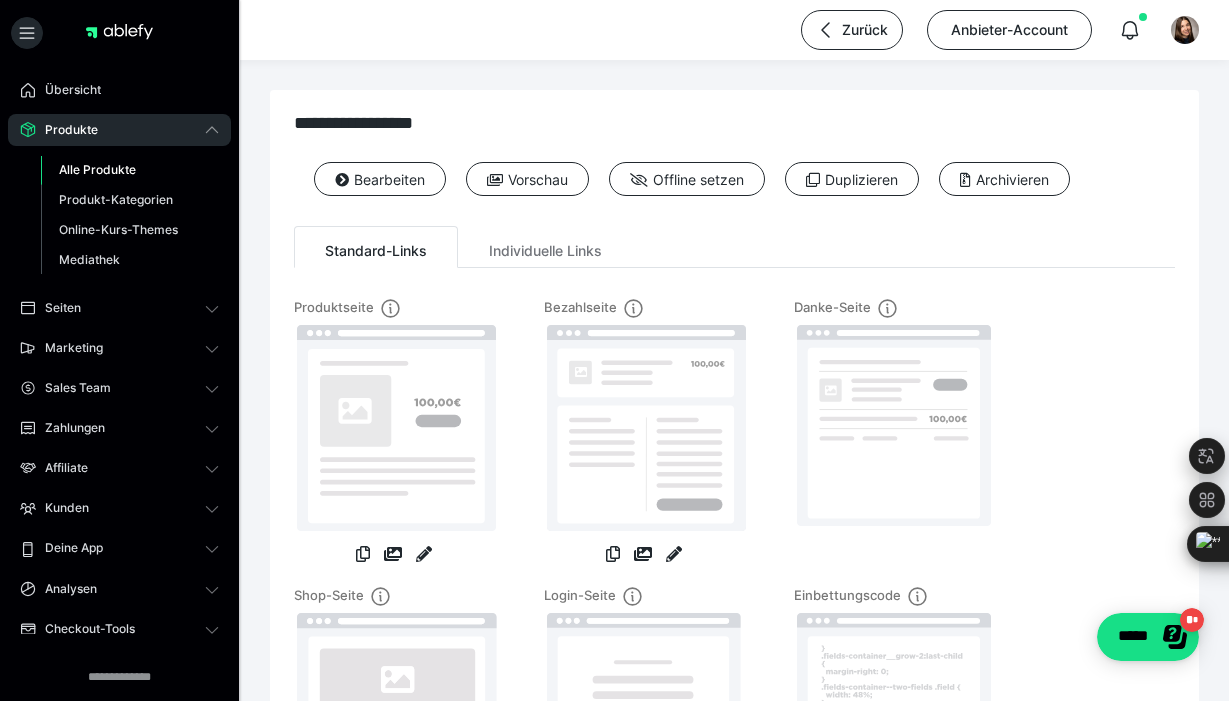 click on "Alle Produkte" at bounding box center [97, 169] 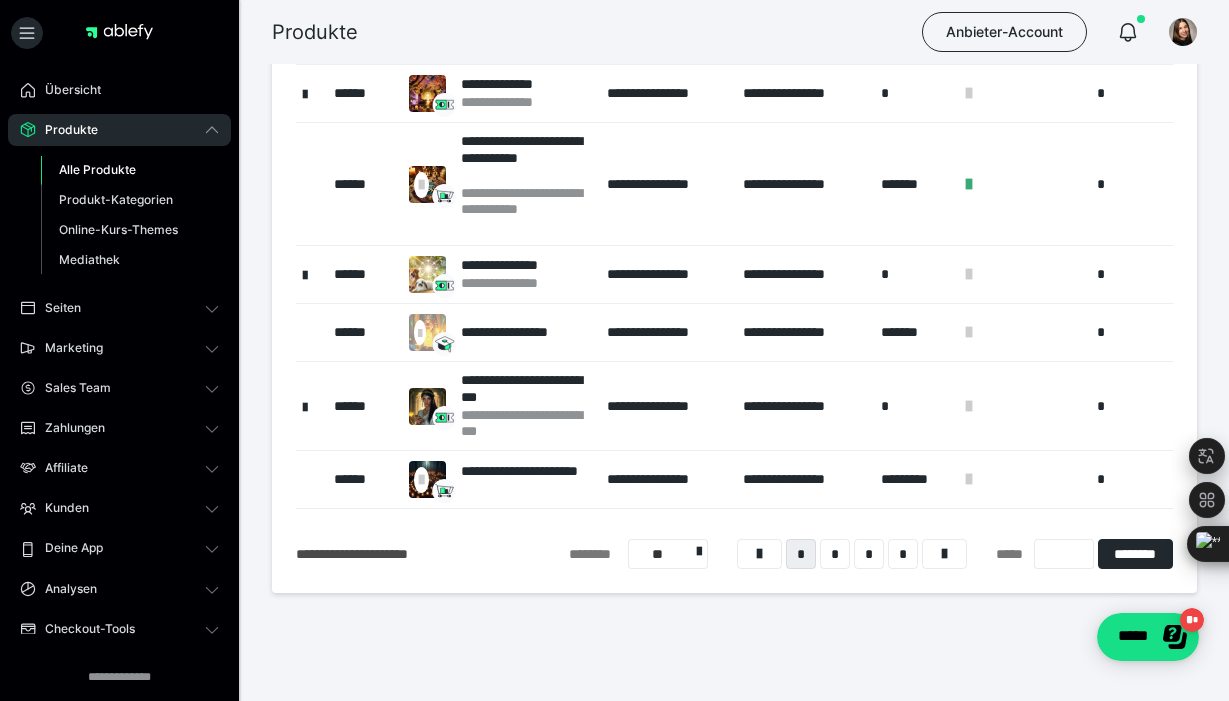 scroll, scrollTop: 559, scrollLeft: 0, axis: vertical 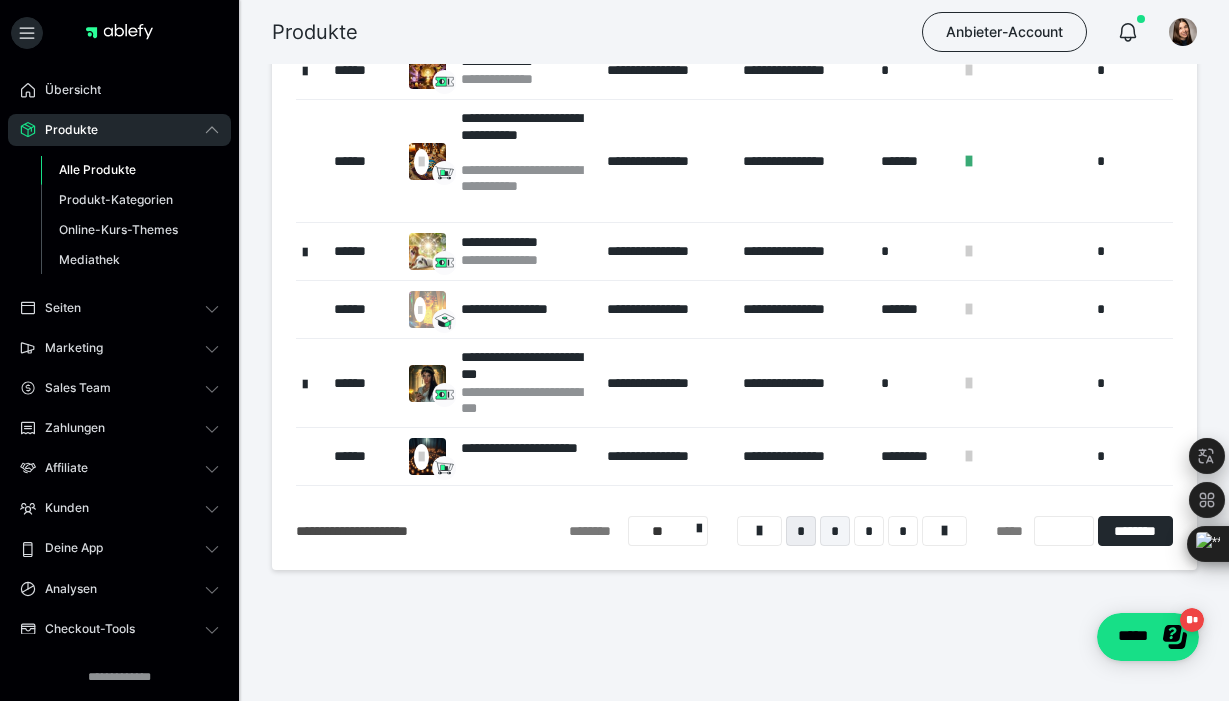 click on "*" at bounding box center [835, 531] 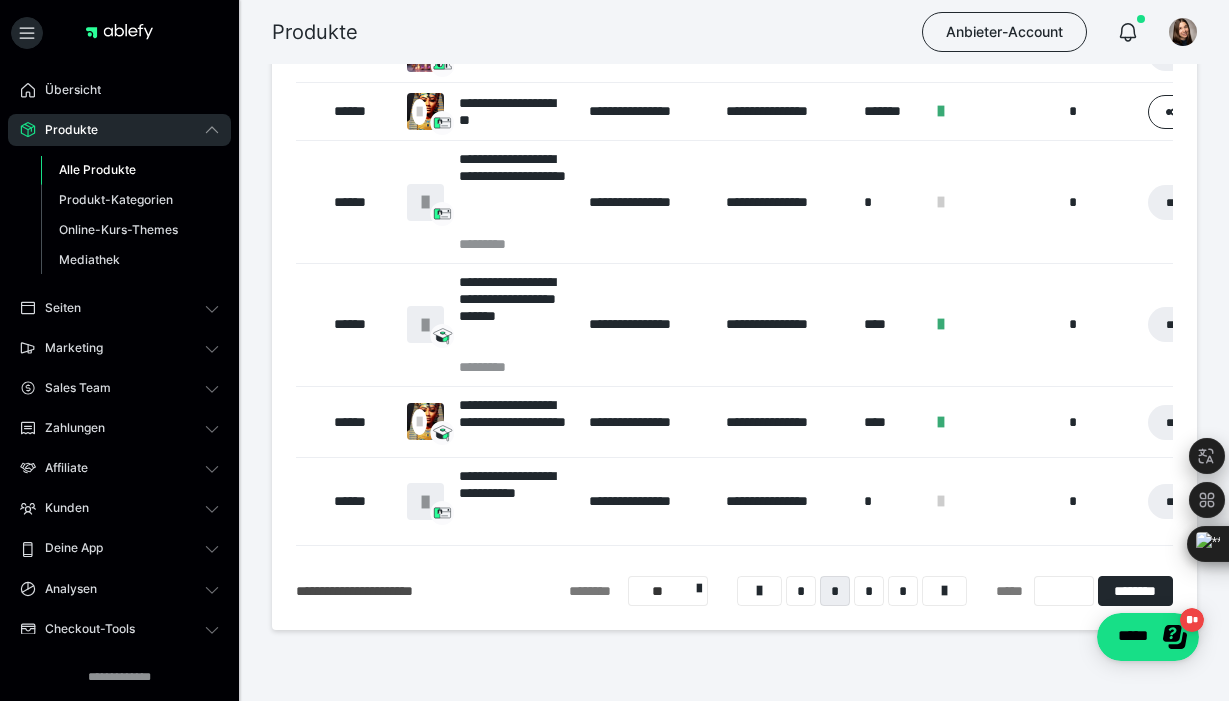 scroll, scrollTop: 540, scrollLeft: 0, axis: vertical 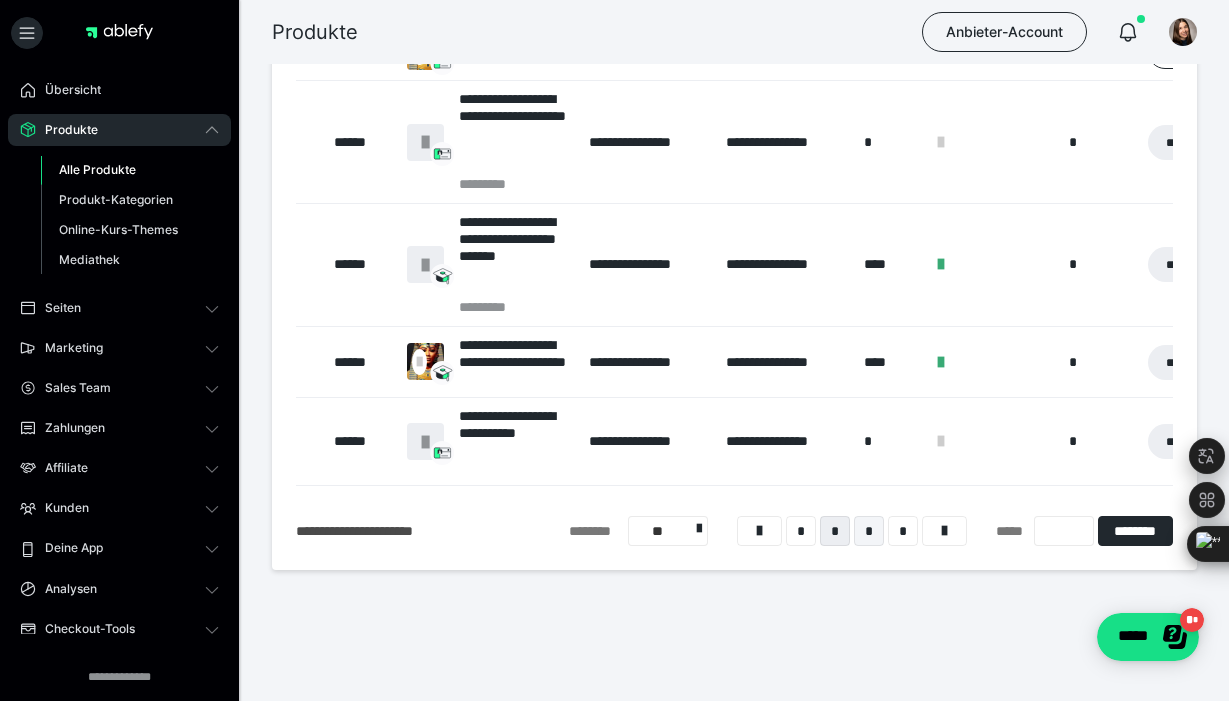 click on "*" at bounding box center [869, 531] 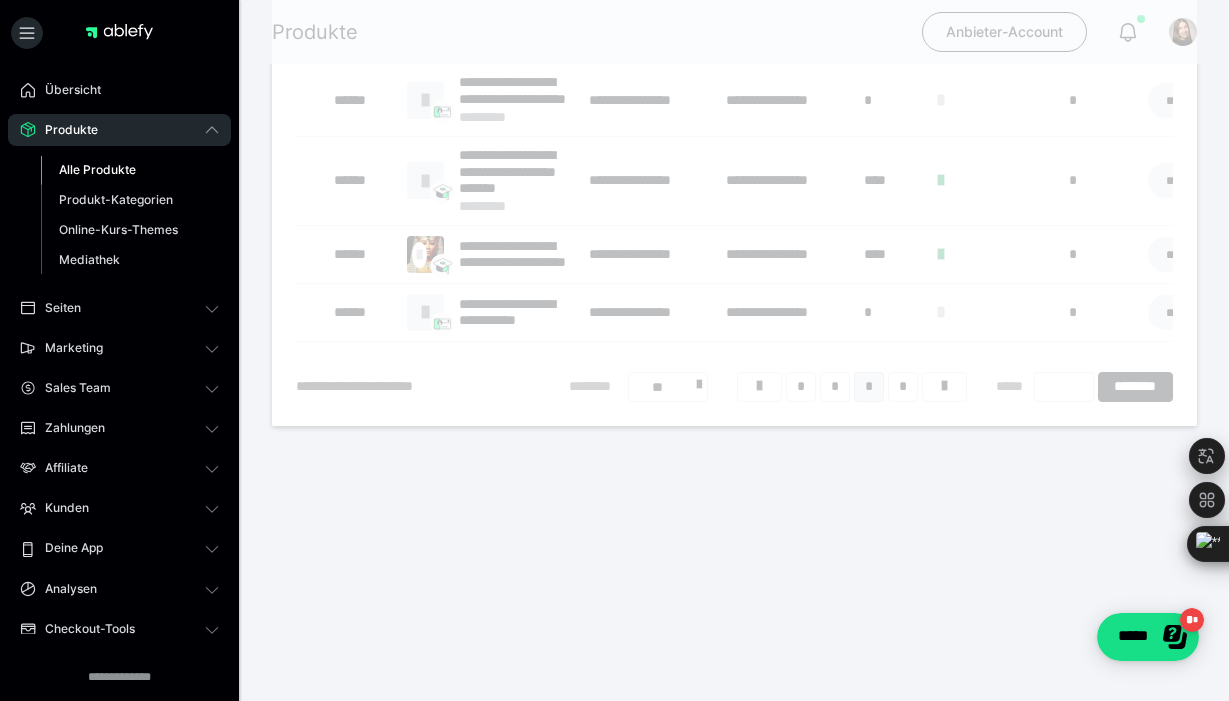 scroll, scrollTop: 16, scrollLeft: 0, axis: vertical 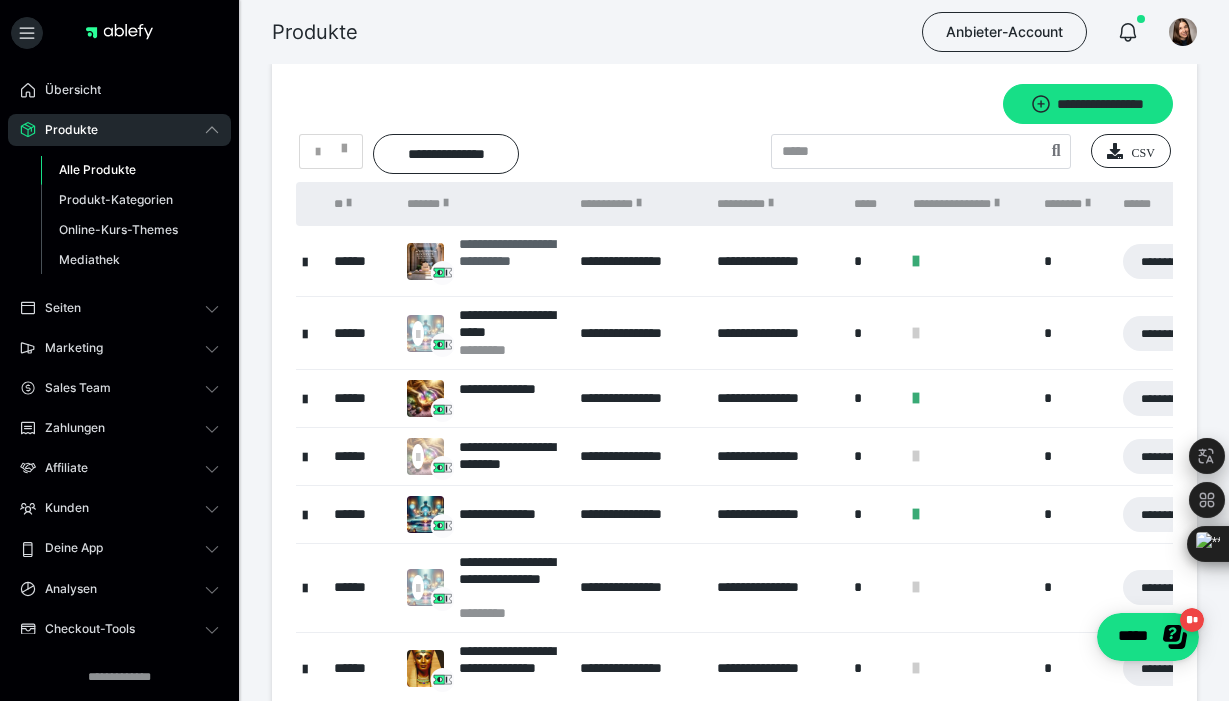 click on "**********" at bounding box center [509, 261] 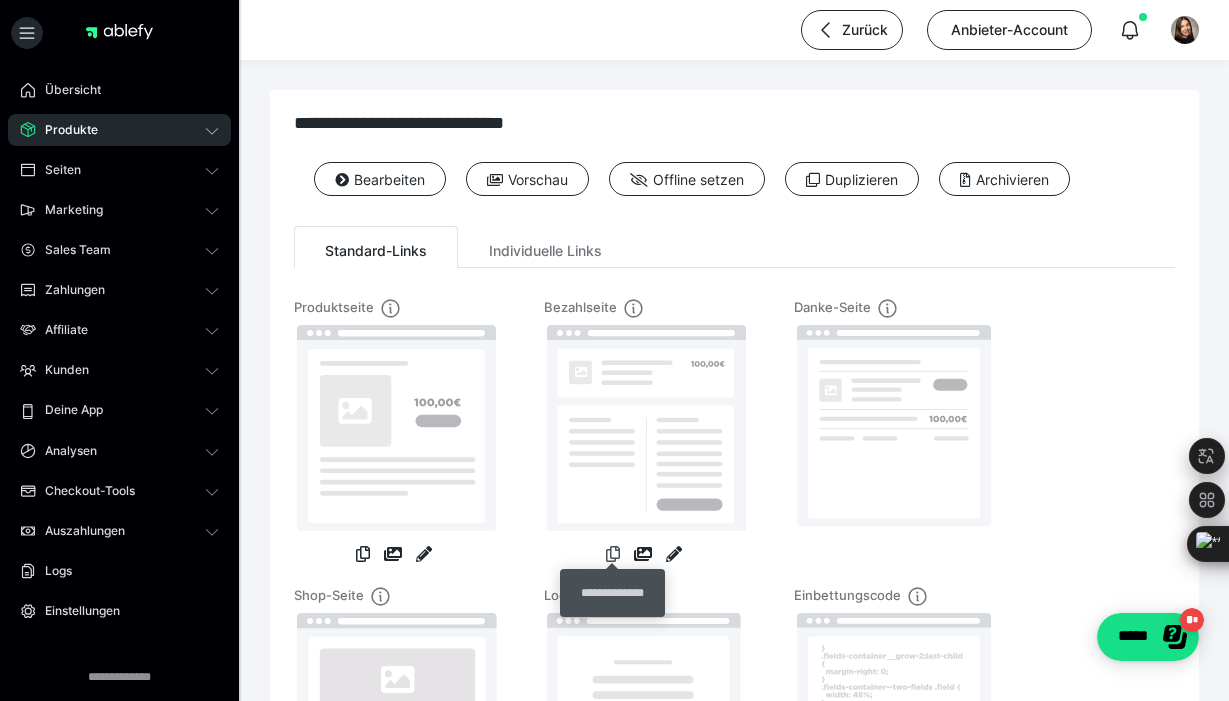 click at bounding box center [613, 554] 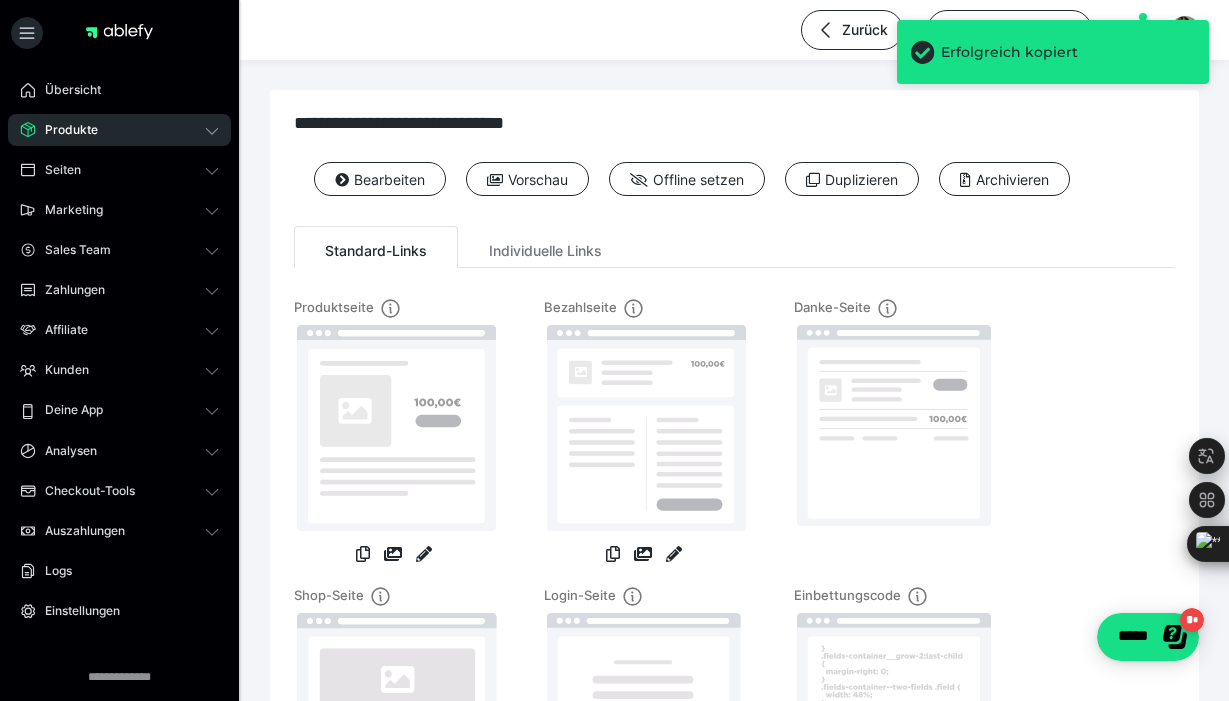 click on "Produkte" at bounding box center (64, 130) 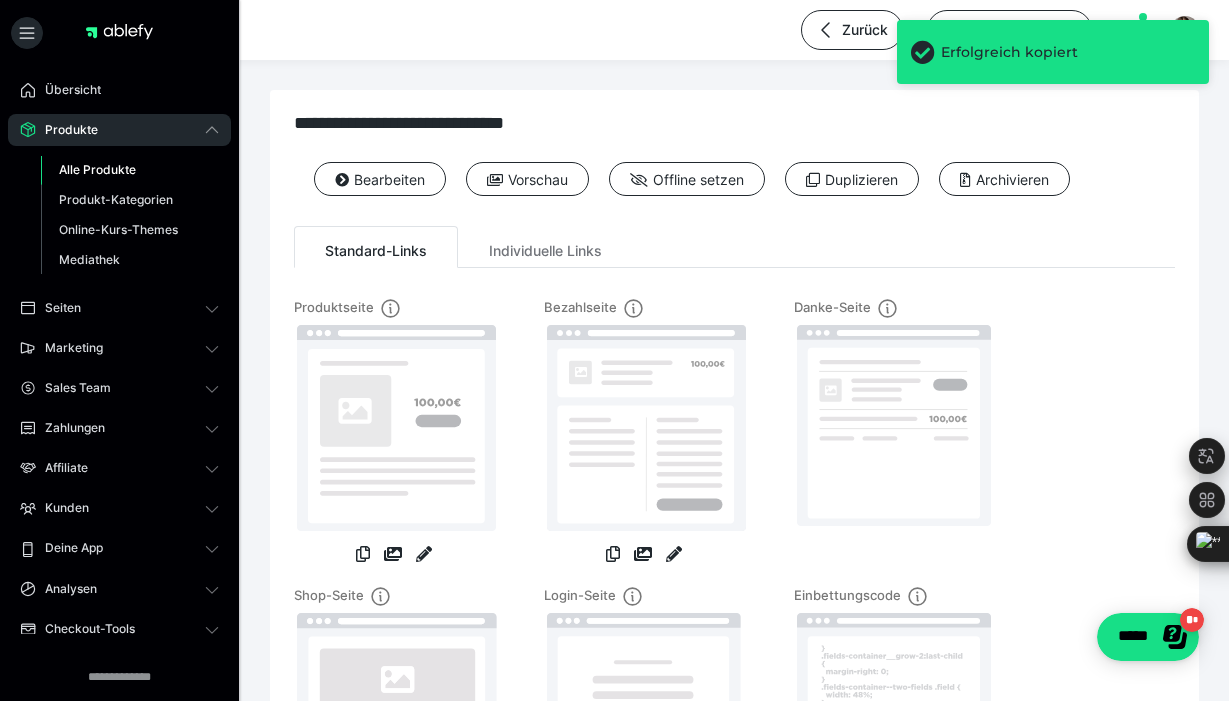 click on "Alle Produkte" at bounding box center [97, 169] 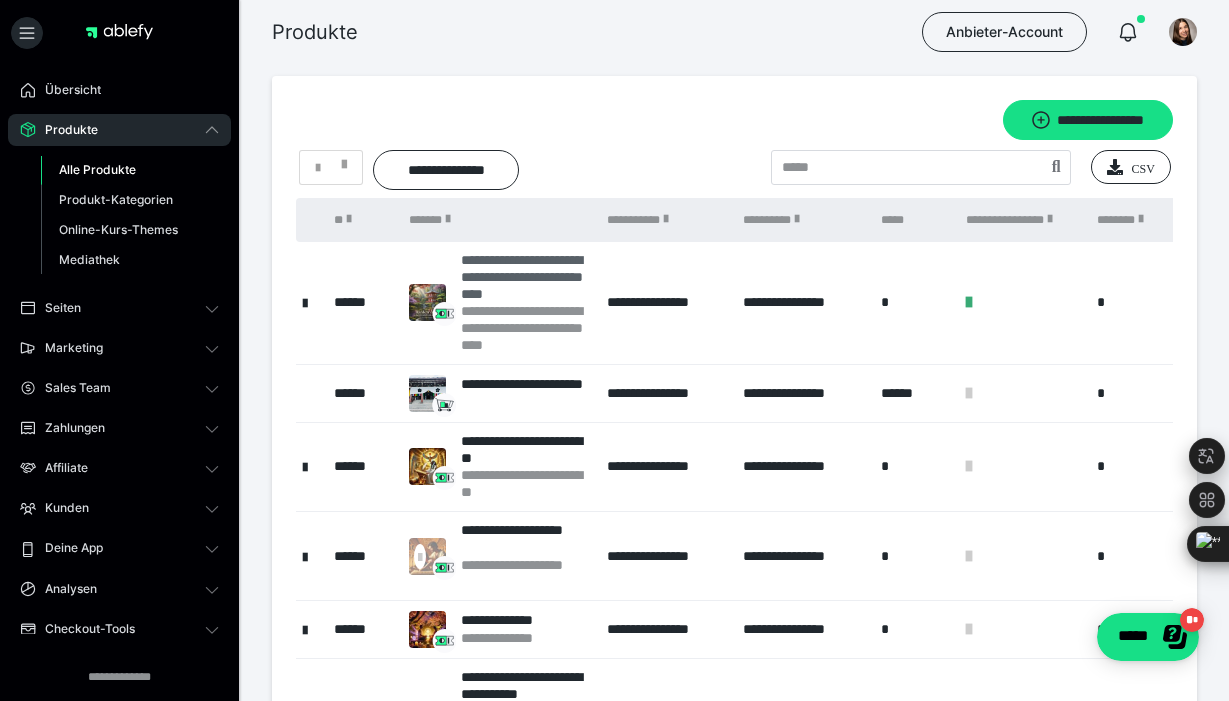 click on "**********" at bounding box center (524, 277) 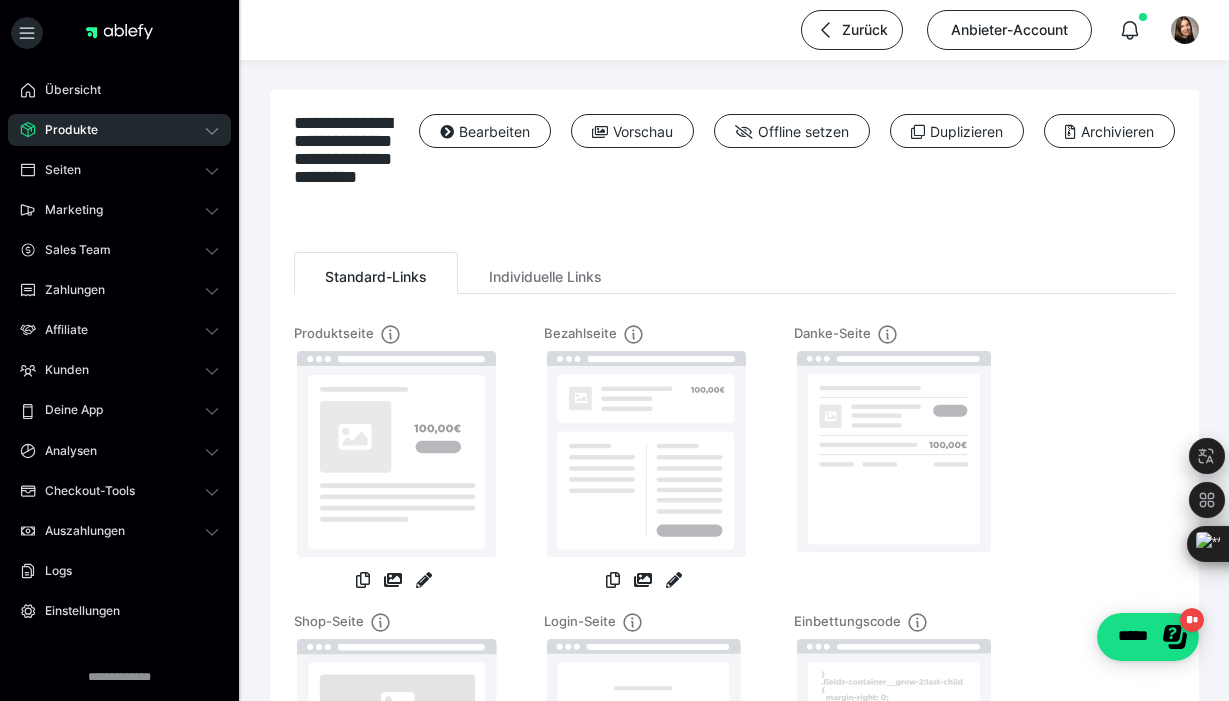 click at bounding box center (643, 582) 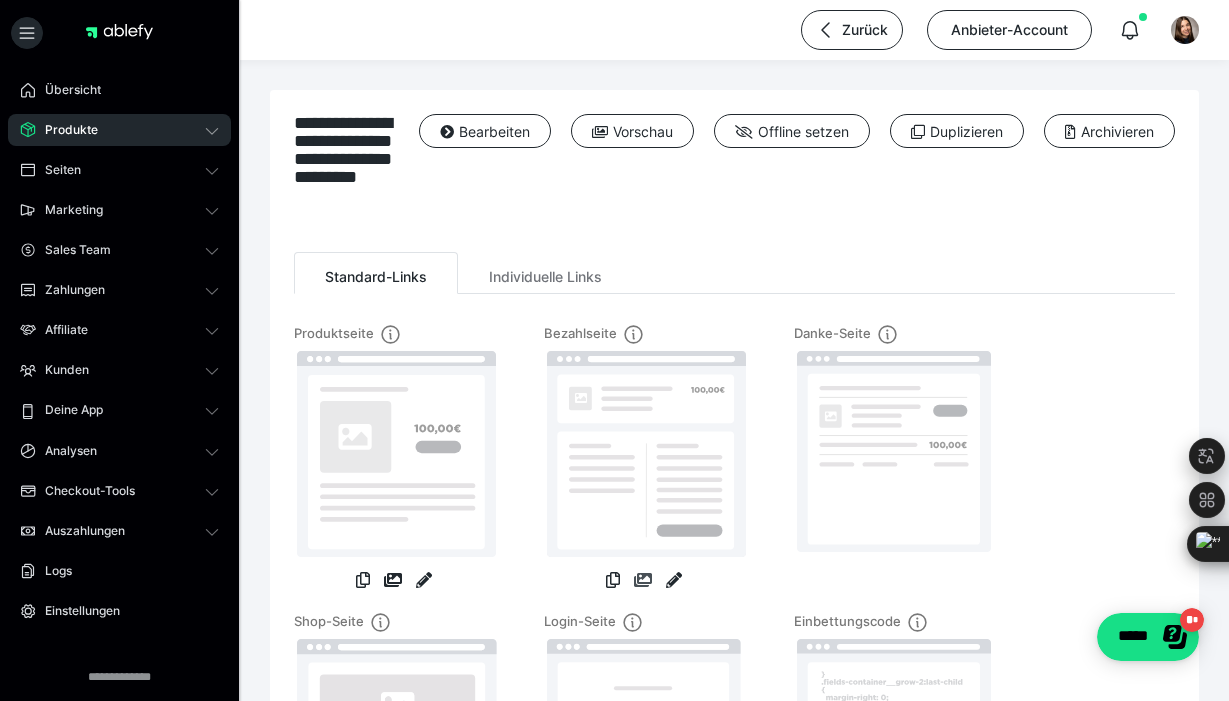 click at bounding box center (643, 580) 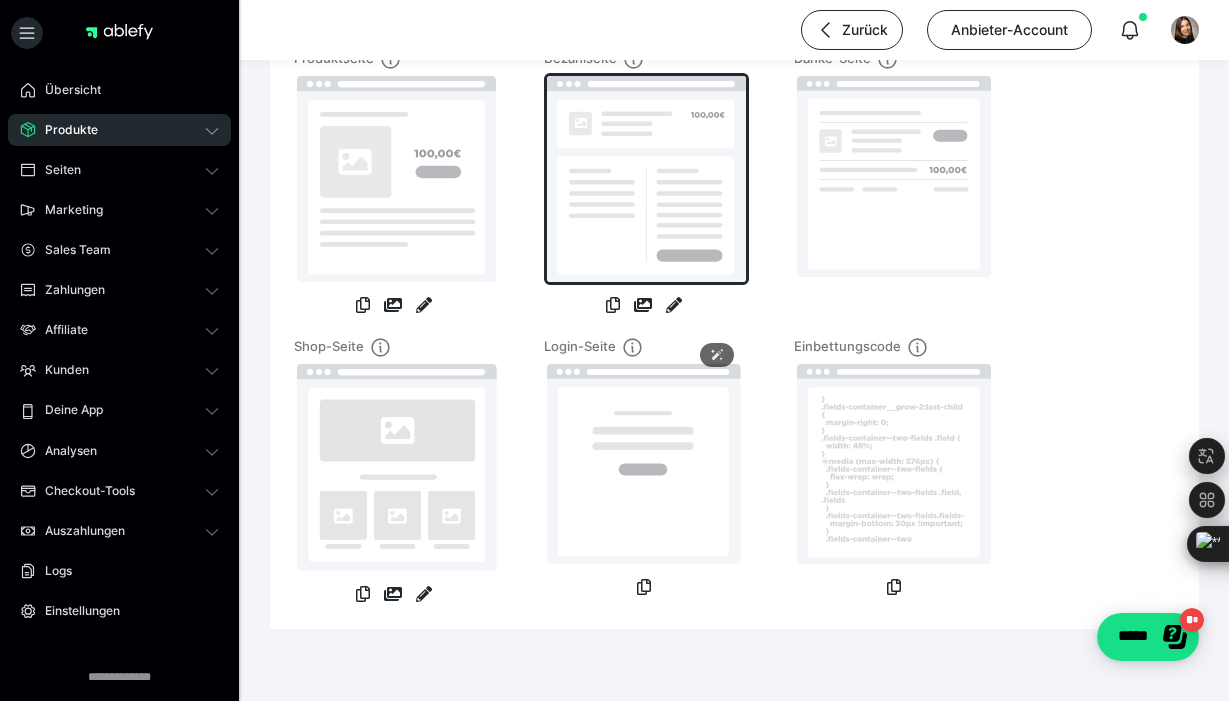 scroll, scrollTop: 294, scrollLeft: 0, axis: vertical 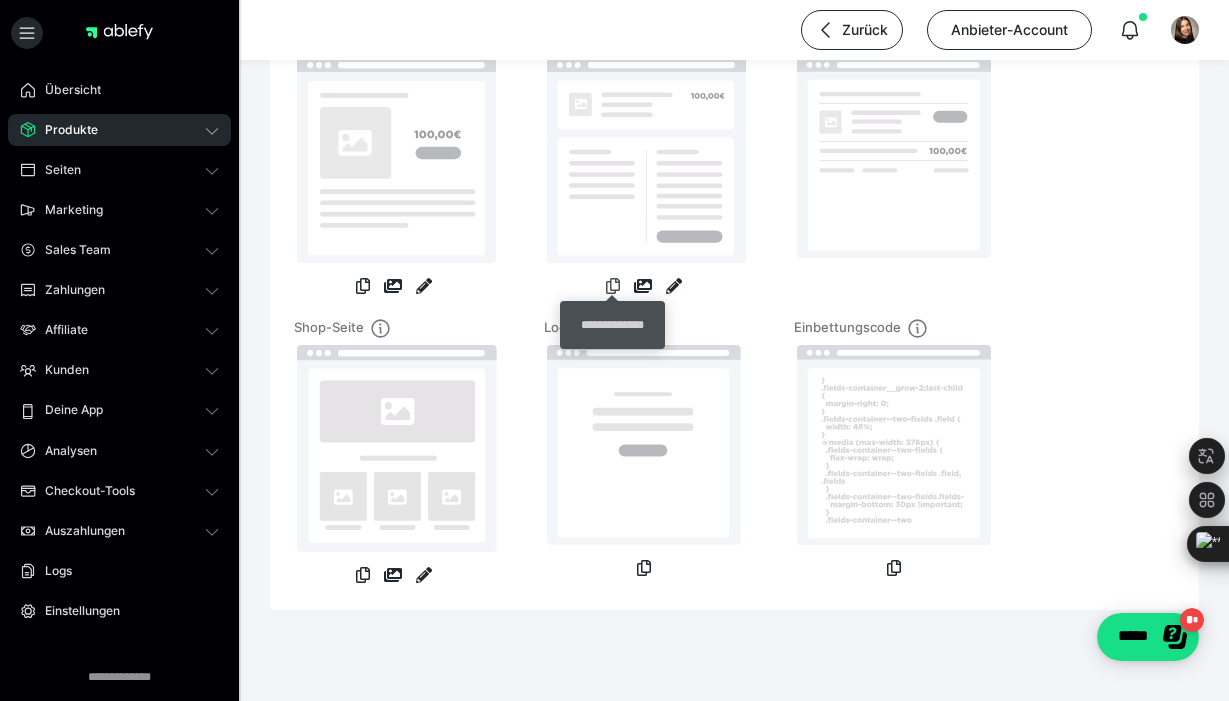 click at bounding box center [613, 286] 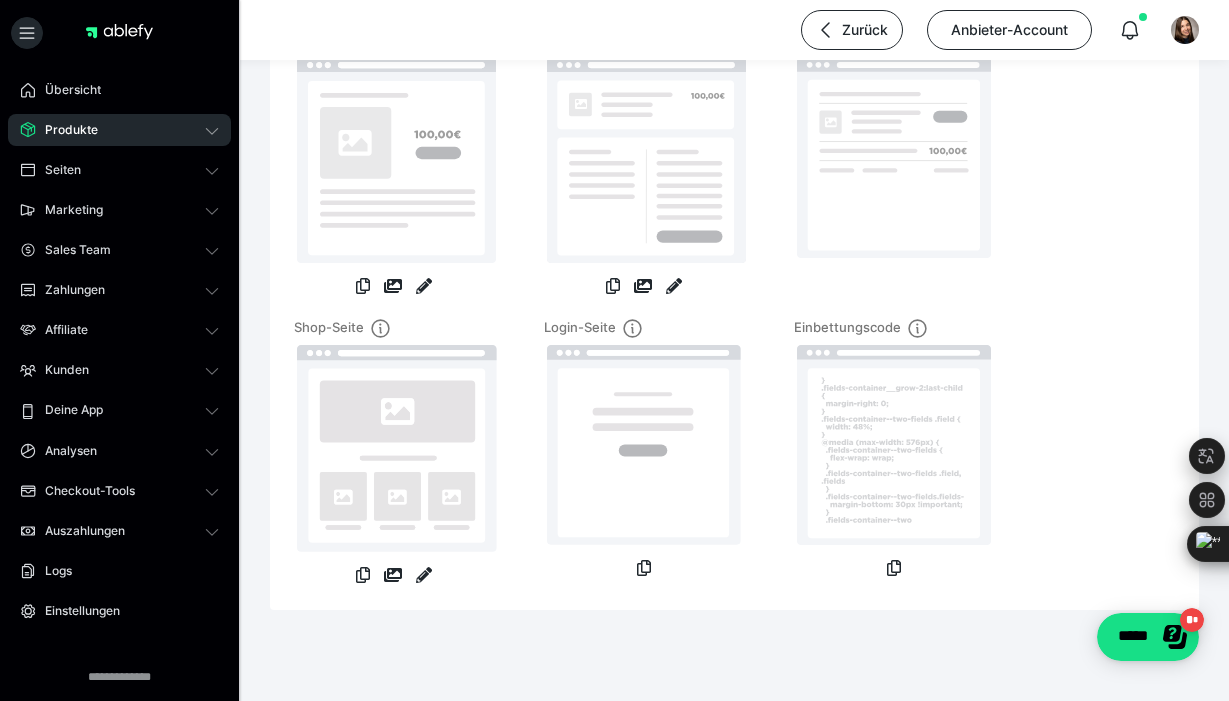 click on "Produkte" at bounding box center [64, 130] 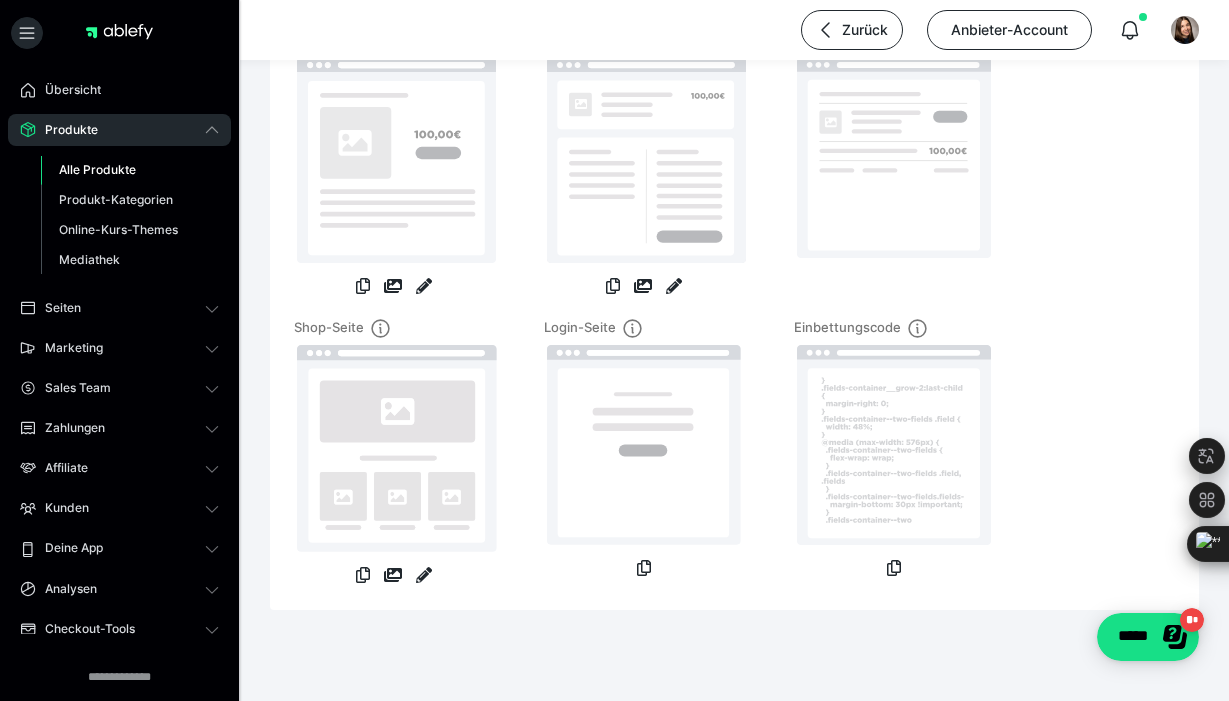click on "Alle Produkte" at bounding box center (97, 169) 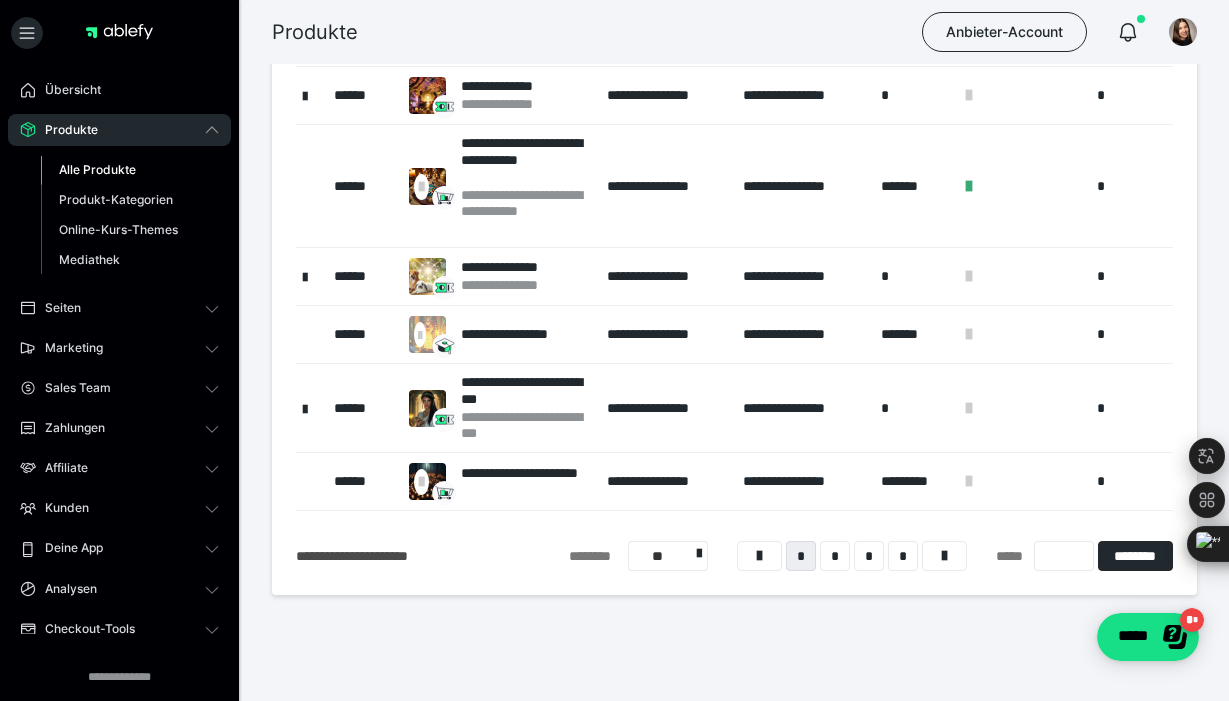scroll, scrollTop: 559, scrollLeft: 0, axis: vertical 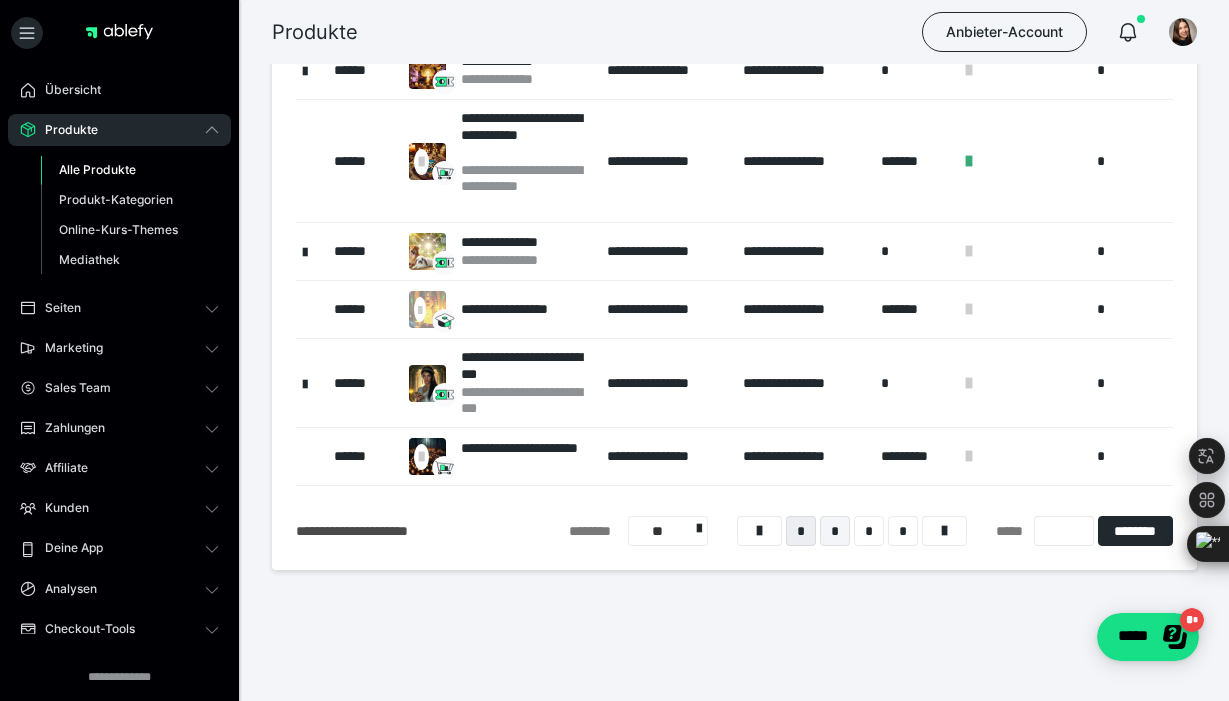click on "*" at bounding box center [835, 531] 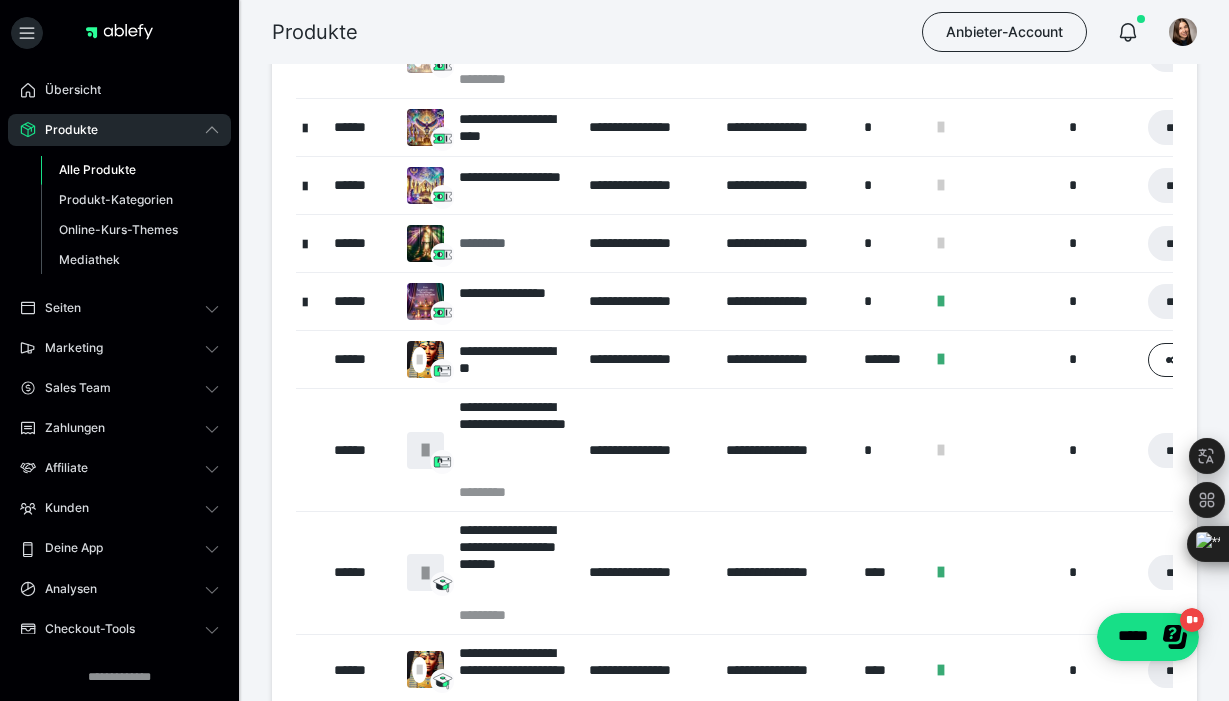 scroll, scrollTop: 233, scrollLeft: 0, axis: vertical 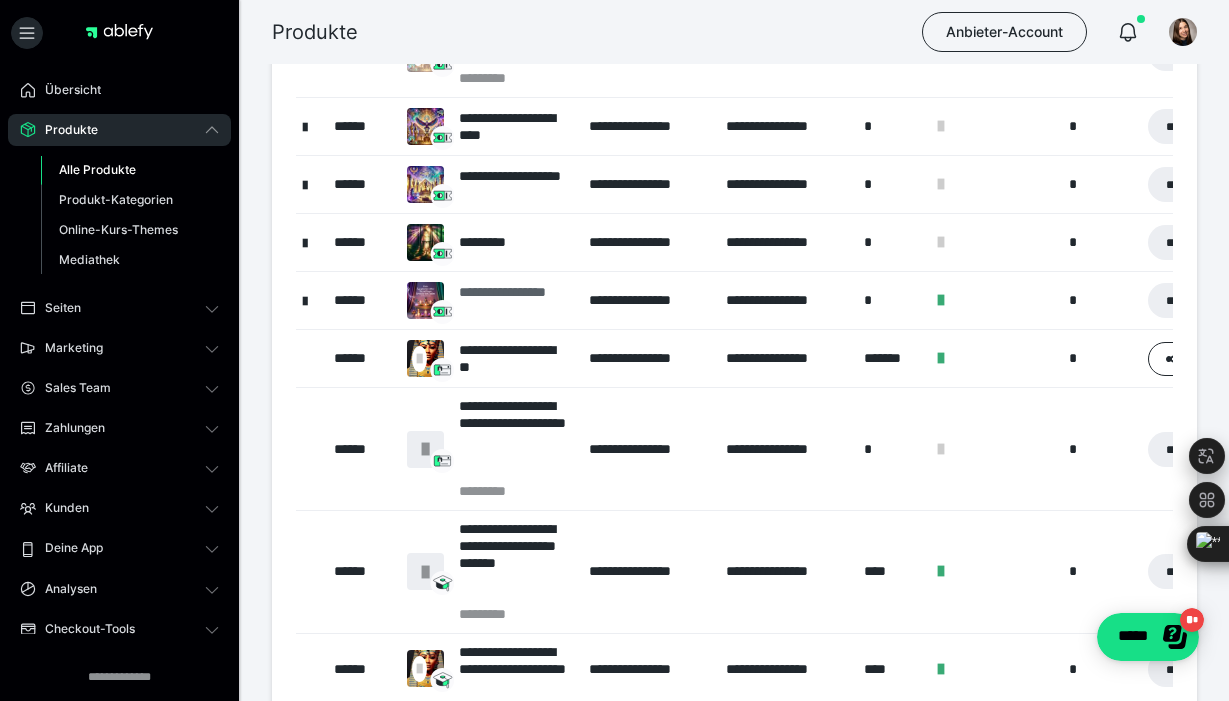 click on "**********" at bounding box center [514, 301] 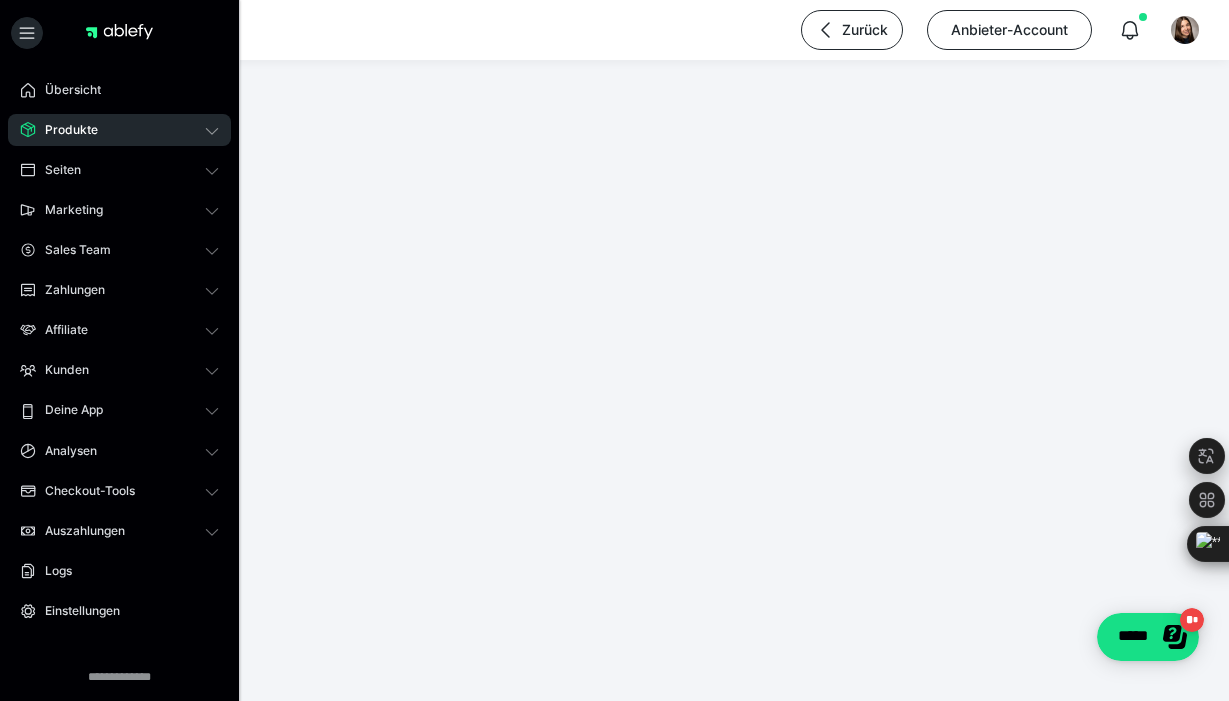 scroll, scrollTop: 0, scrollLeft: 0, axis: both 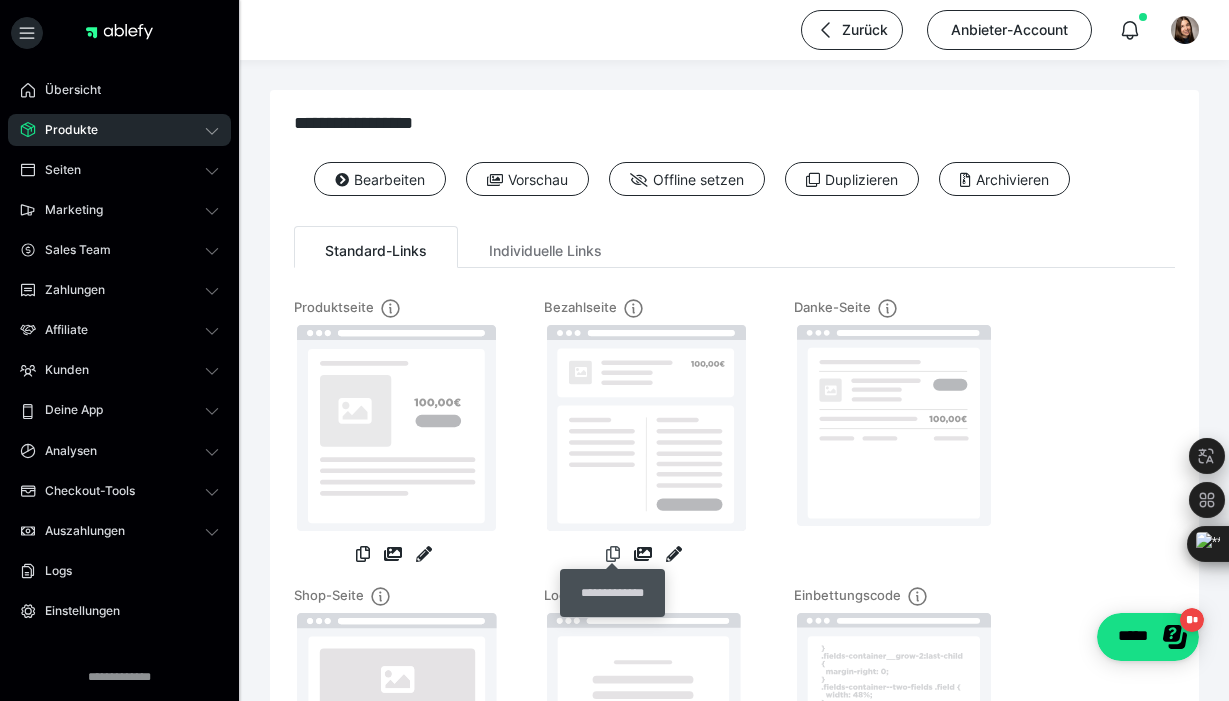 click at bounding box center [613, 554] 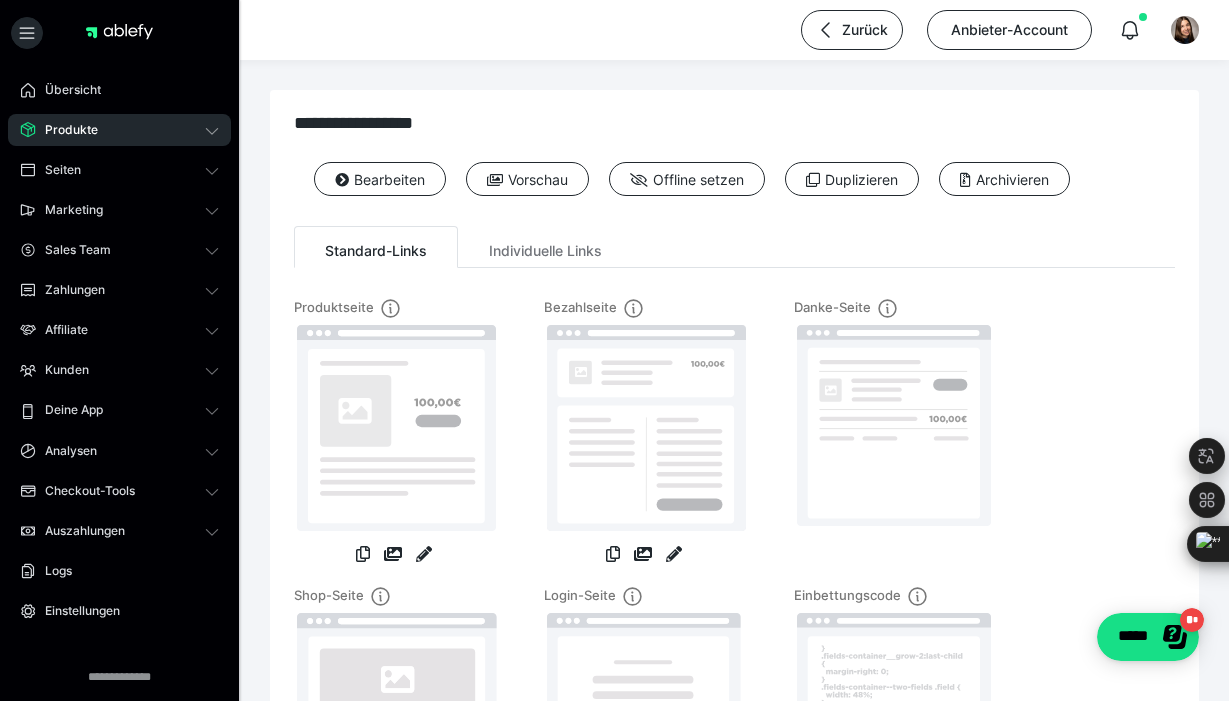 click on "Produkte" at bounding box center [119, 130] 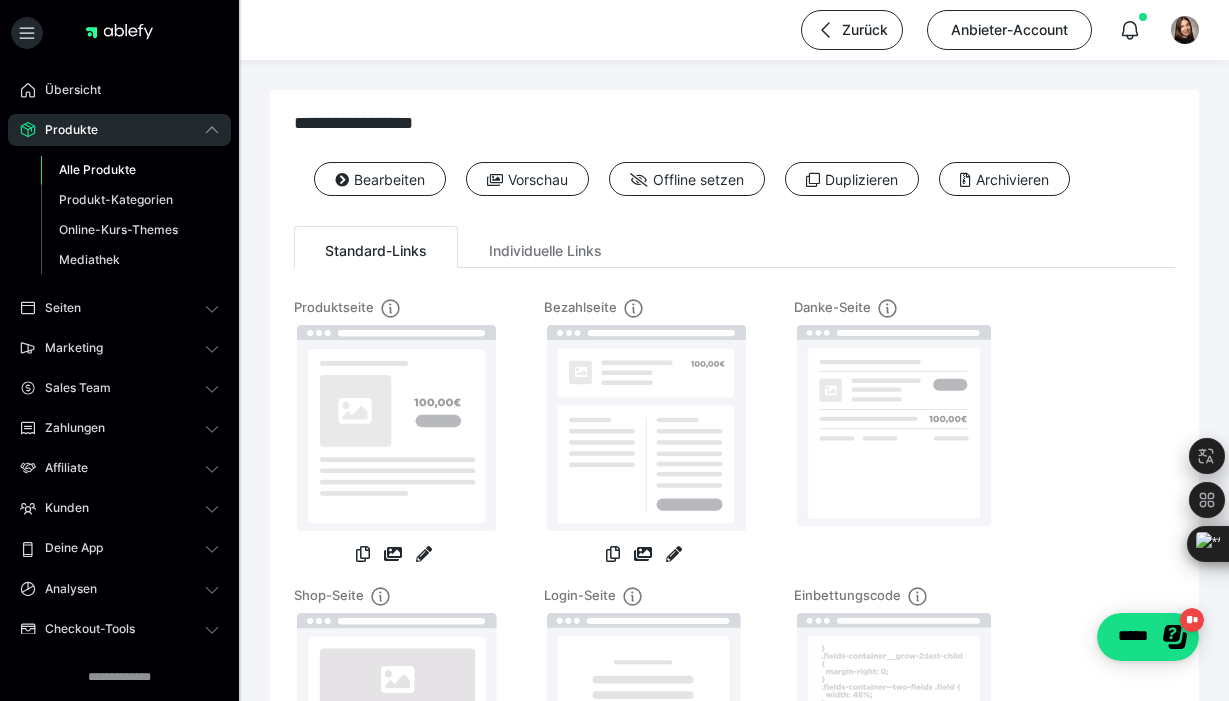 click on "Alle Produkte" at bounding box center (97, 169) 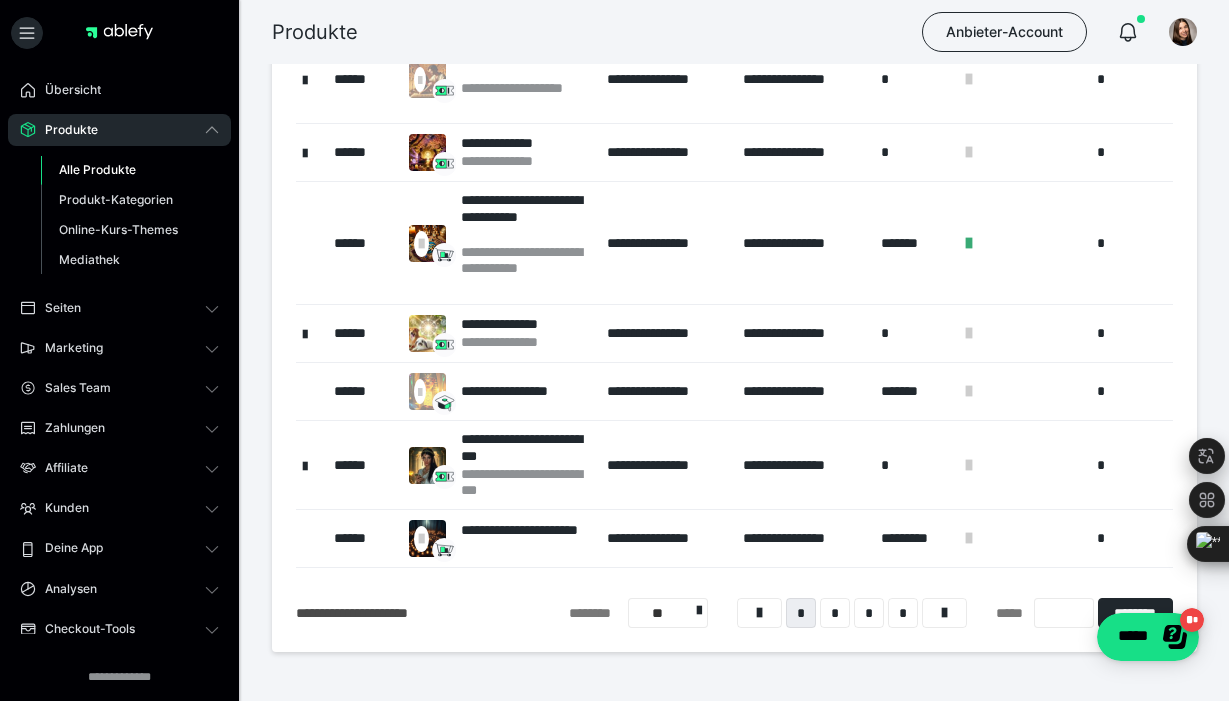 scroll, scrollTop: 559, scrollLeft: 0, axis: vertical 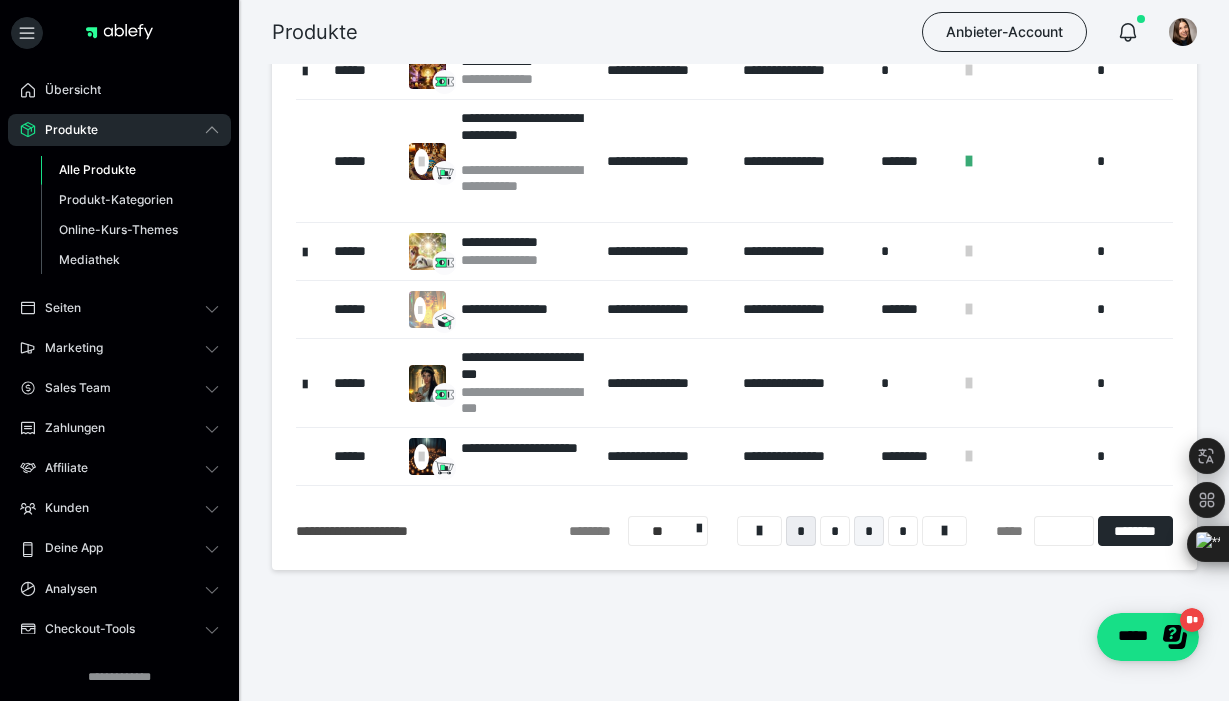 click on "*" at bounding box center [869, 531] 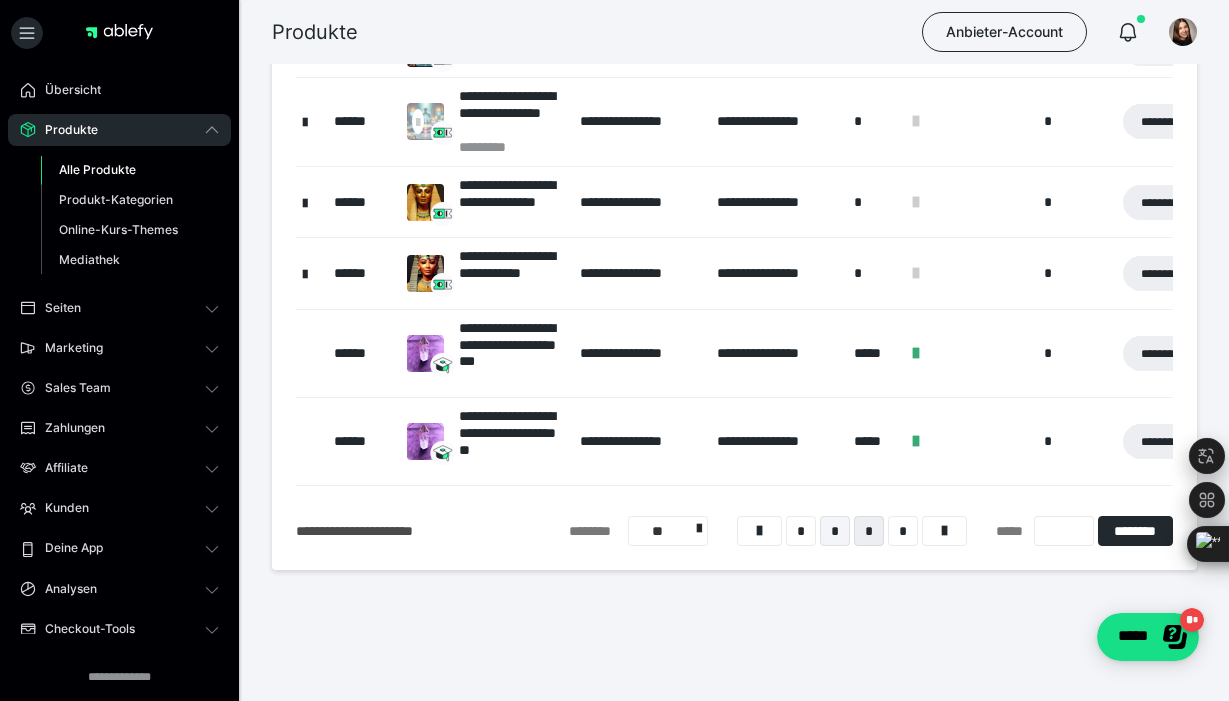 click on "*" at bounding box center [835, 531] 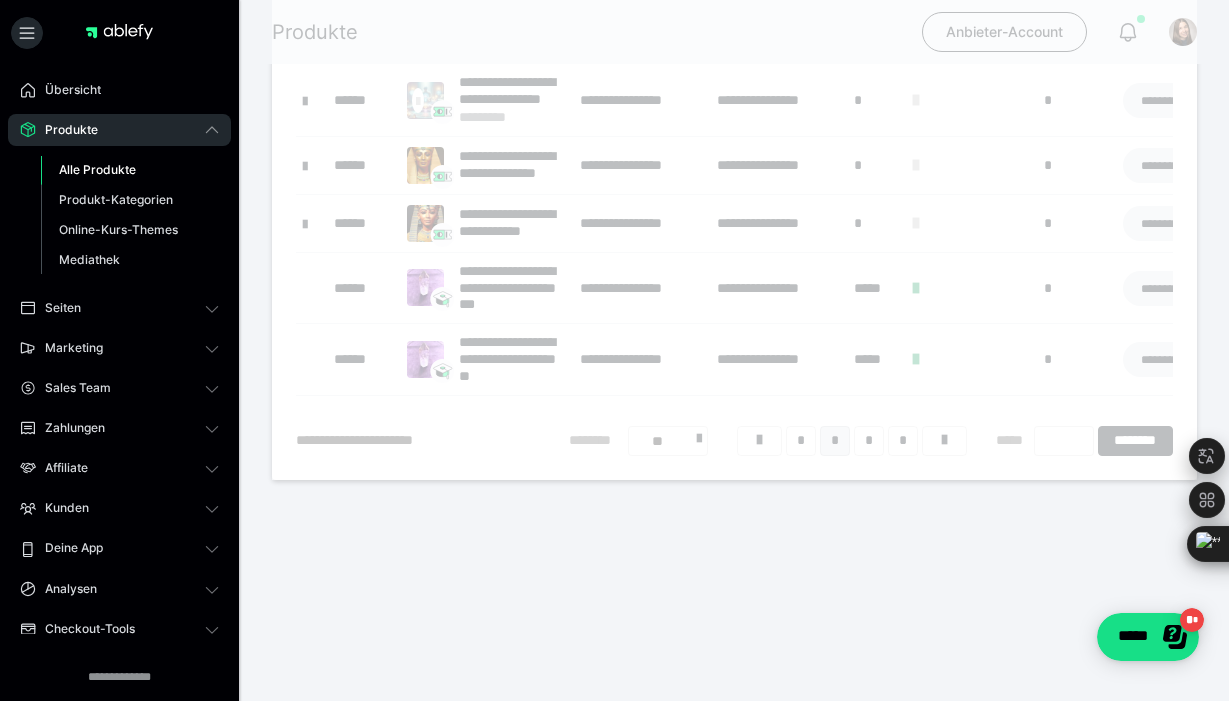 scroll, scrollTop: 16, scrollLeft: 0, axis: vertical 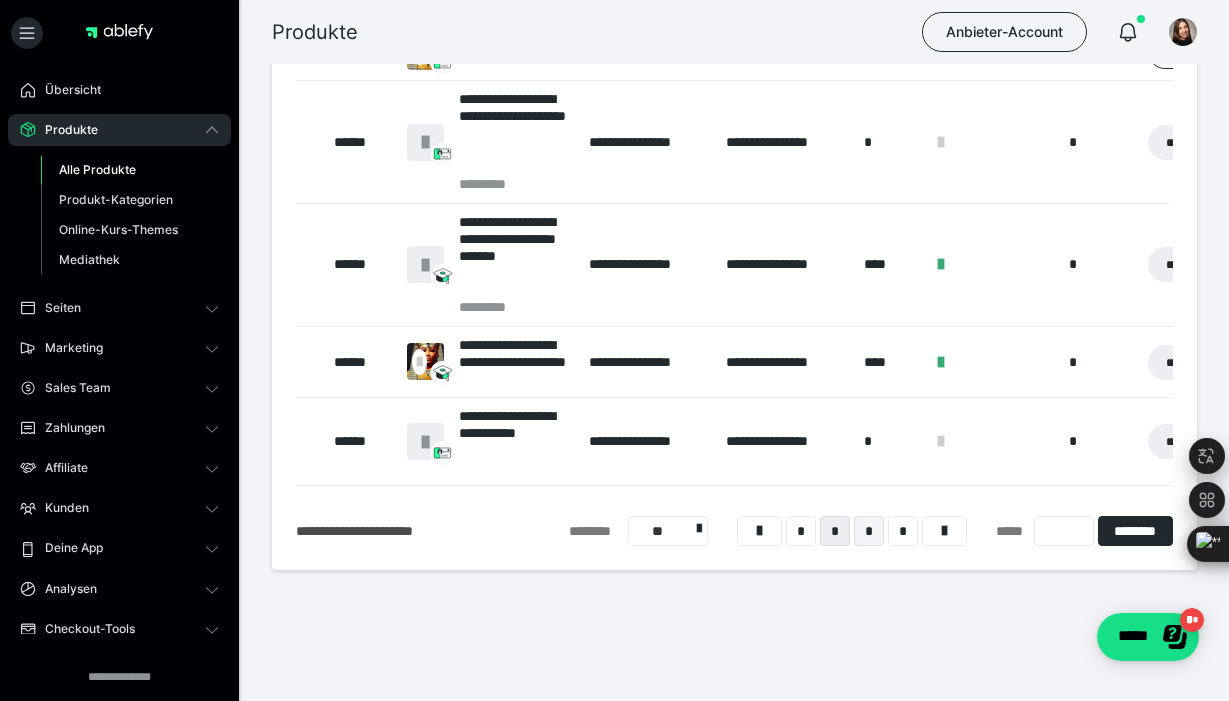 click on "*" at bounding box center (869, 531) 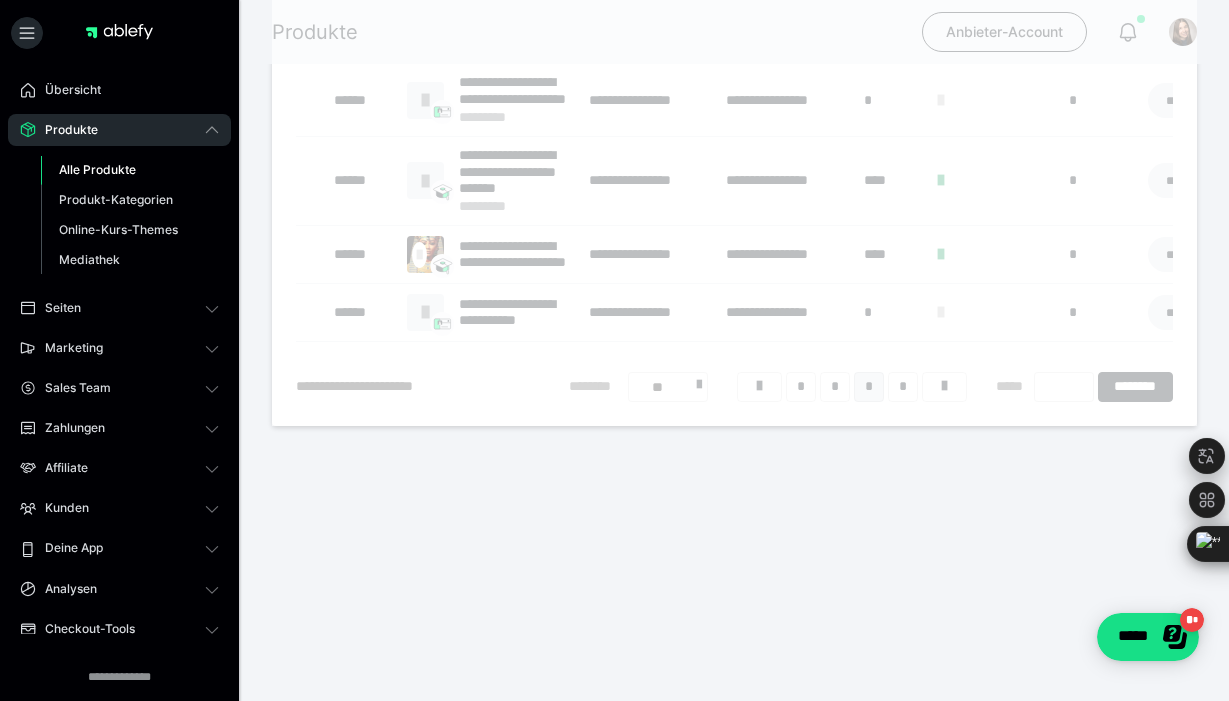 scroll, scrollTop: 16, scrollLeft: 0, axis: vertical 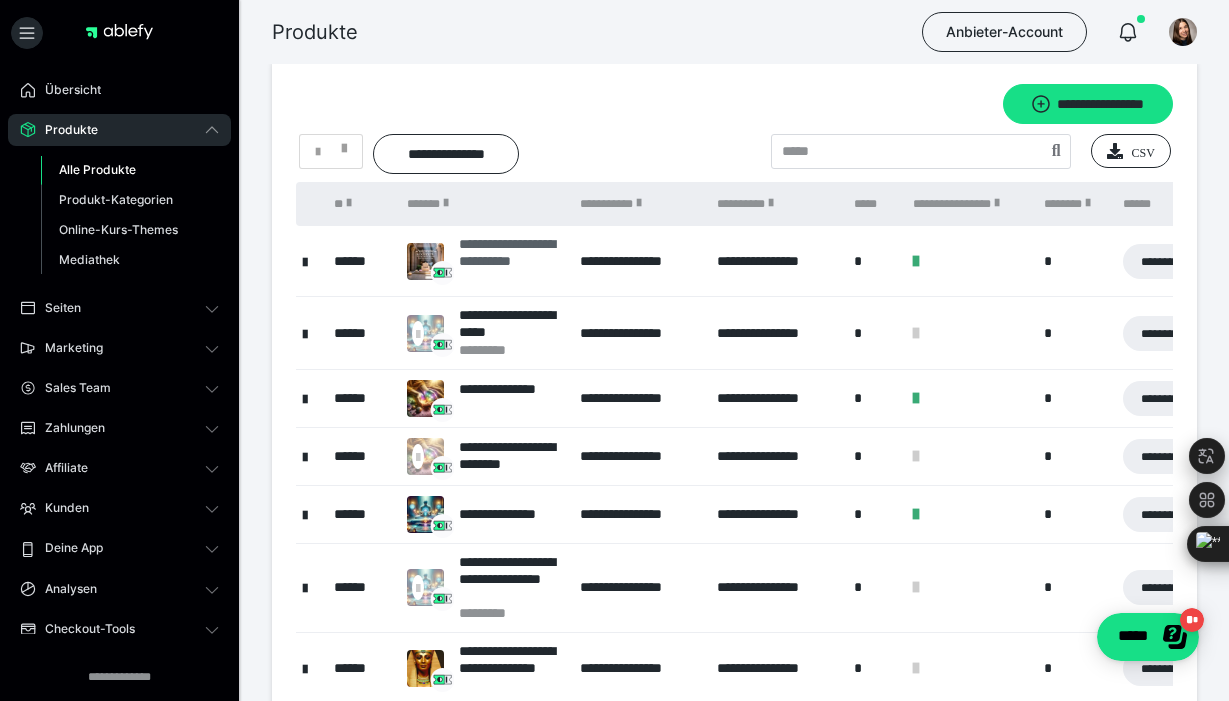 click on "**********" at bounding box center (509, 261) 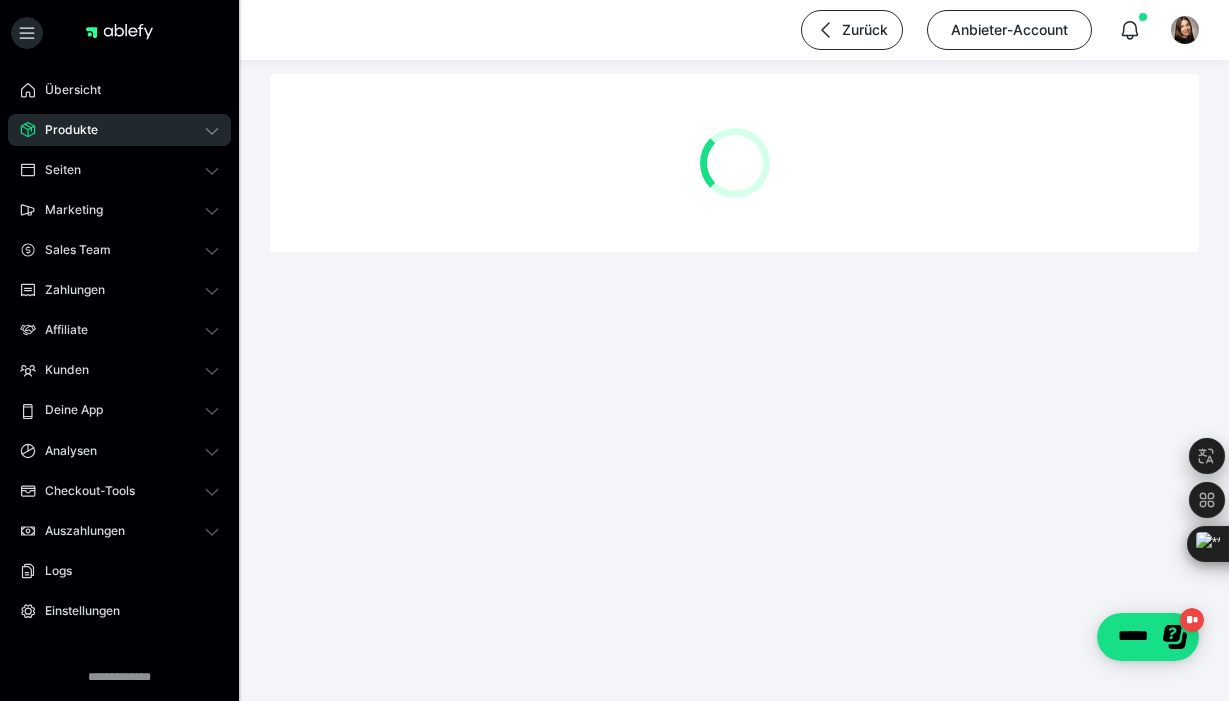 scroll, scrollTop: 0, scrollLeft: 0, axis: both 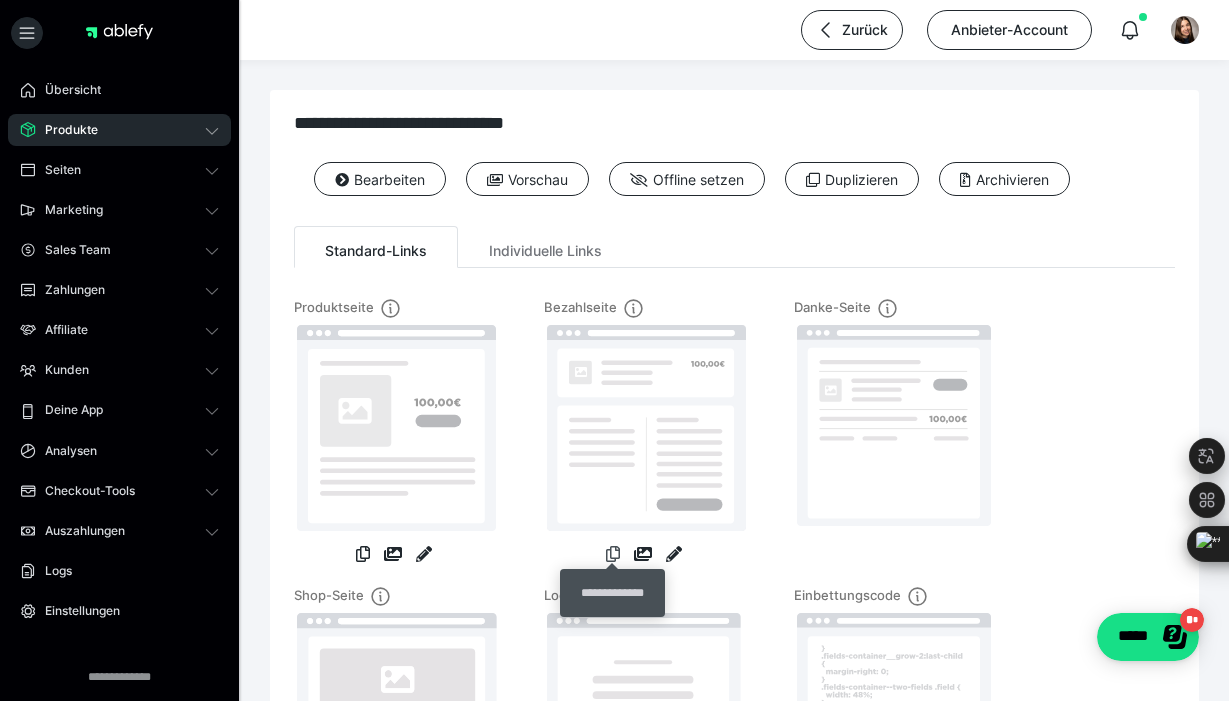 click at bounding box center [613, 554] 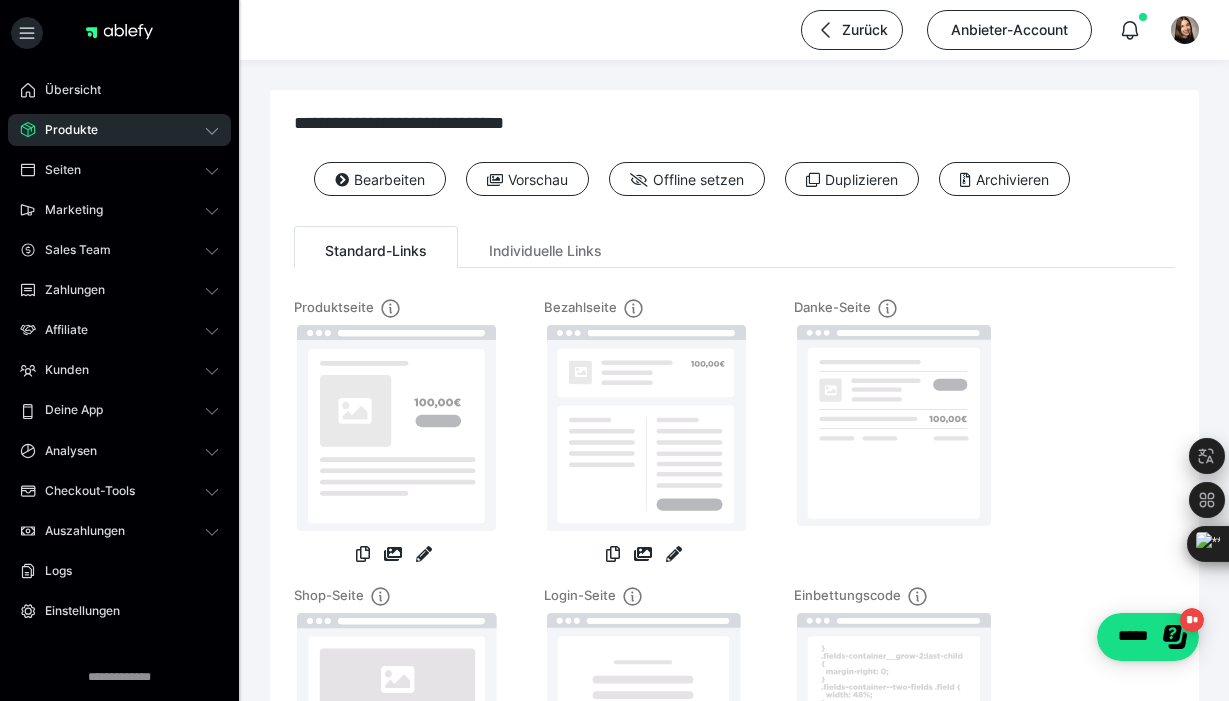 click on "Produkte" at bounding box center [64, 130] 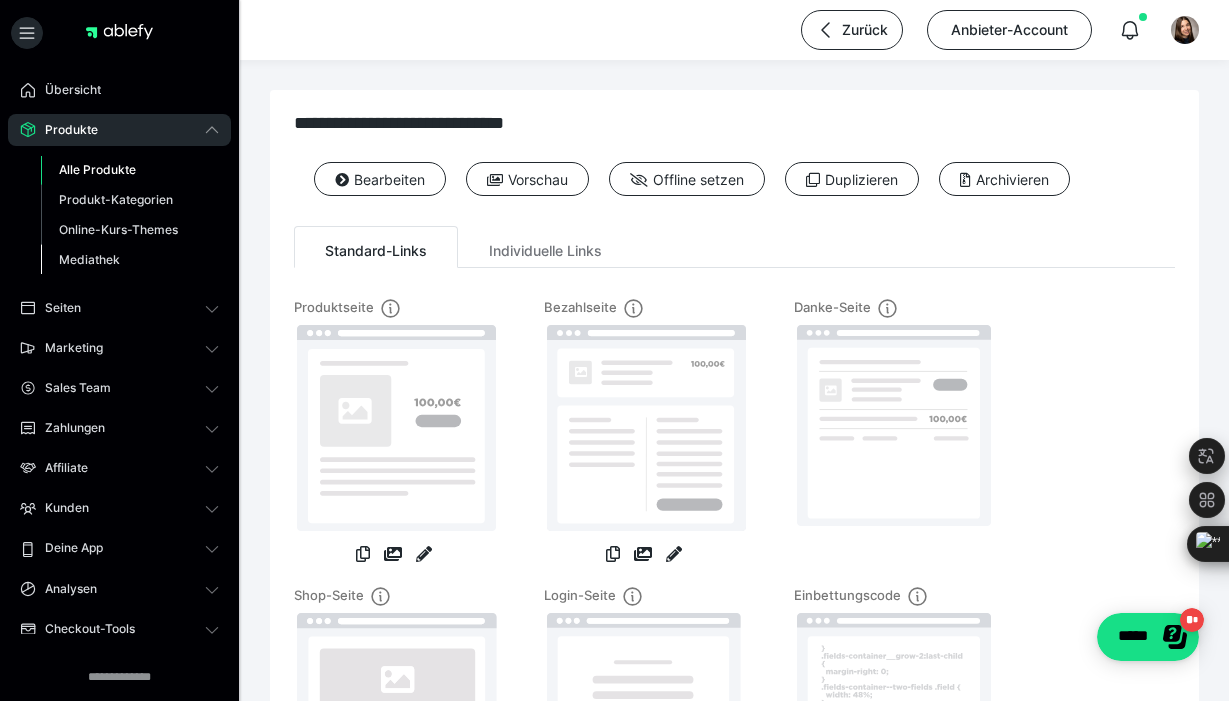 click on "Mediathek" at bounding box center [89, 259] 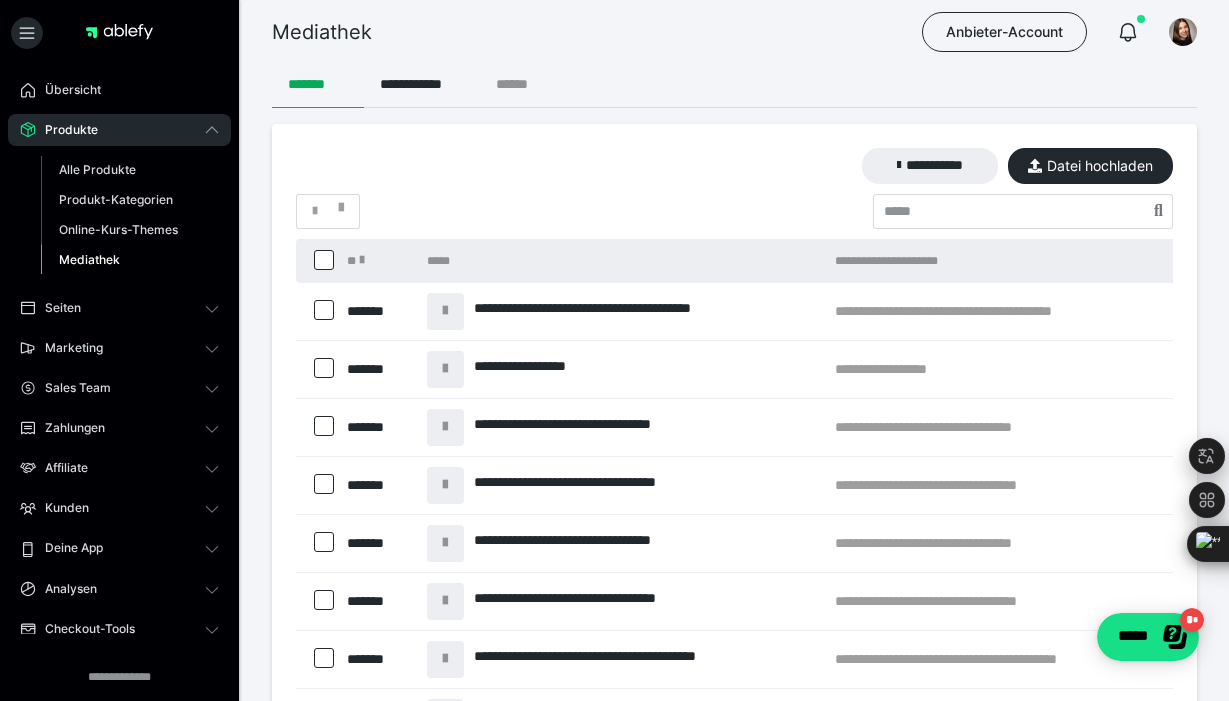 click on "******" at bounding box center [520, 84] 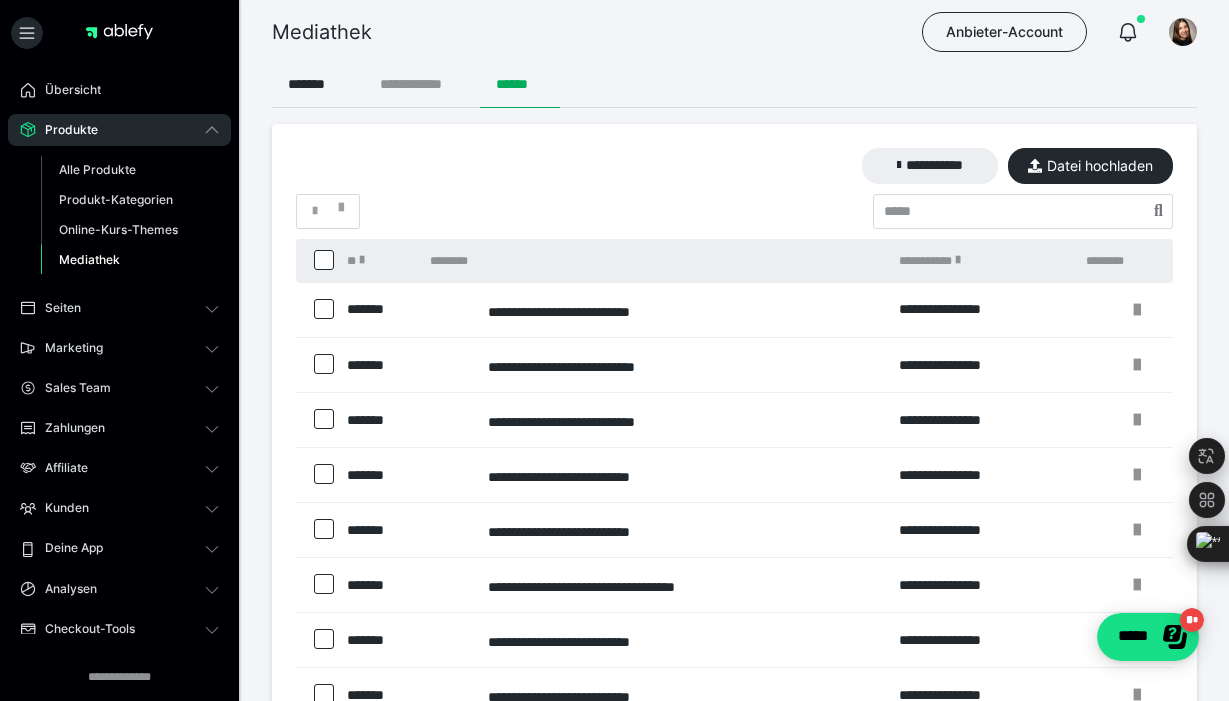 click on "**********" at bounding box center (422, 84) 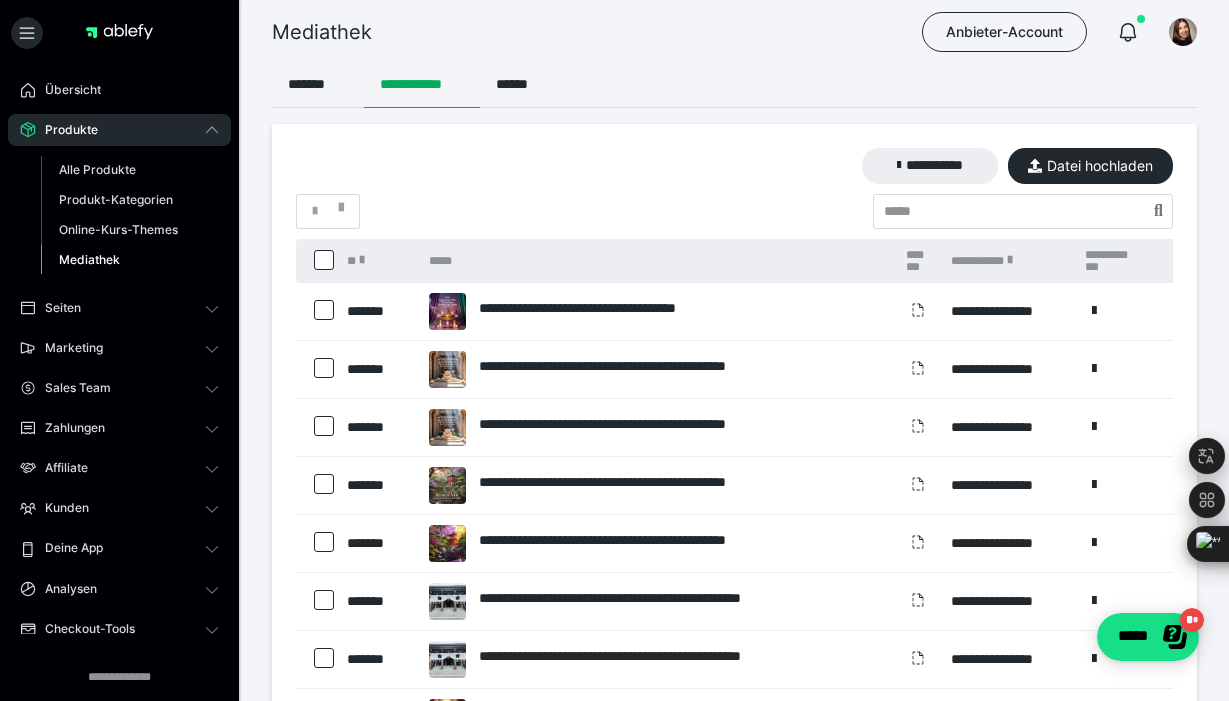 click at bounding box center [447, 311] 